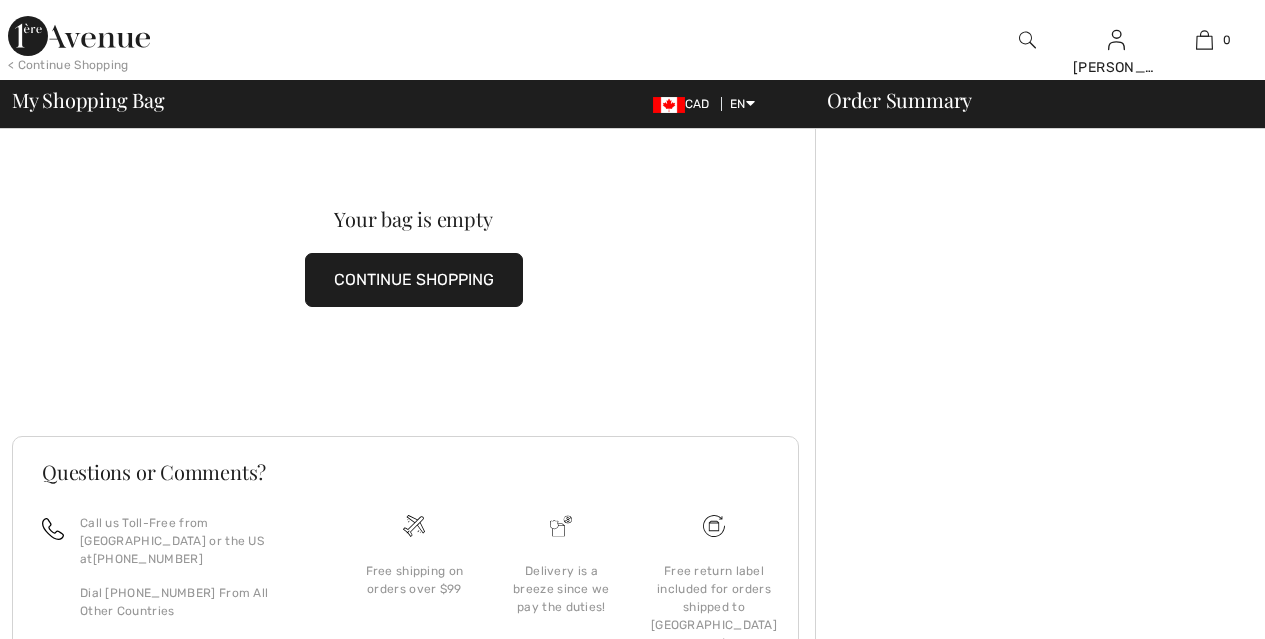scroll, scrollTop: 0, scrollLeft: 0, axis: both 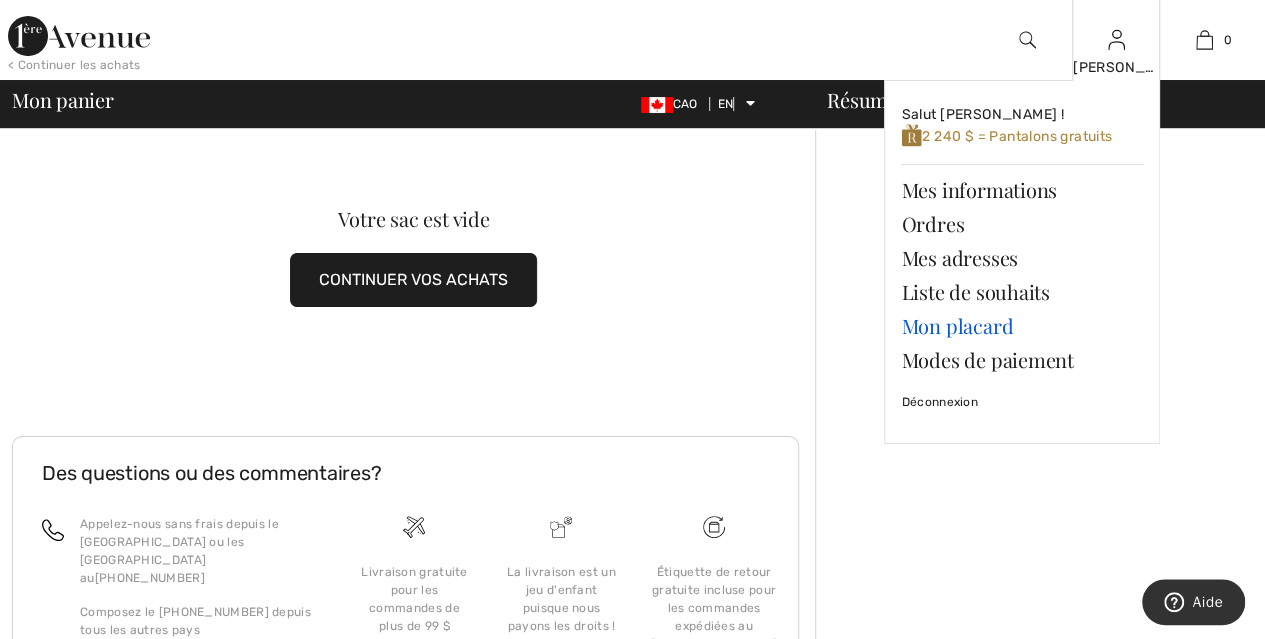 click on "Mon placard" at bounding box center (957, 325) 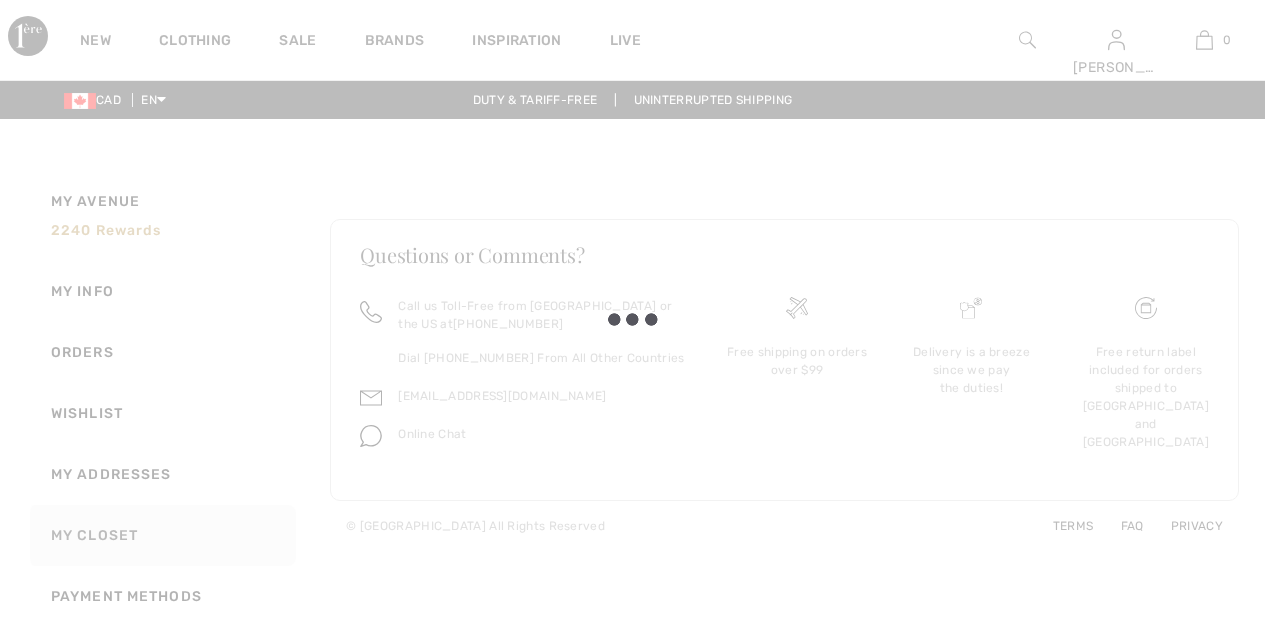 scroll, scrollTop: 0, scrollLeft: 0, axis: both 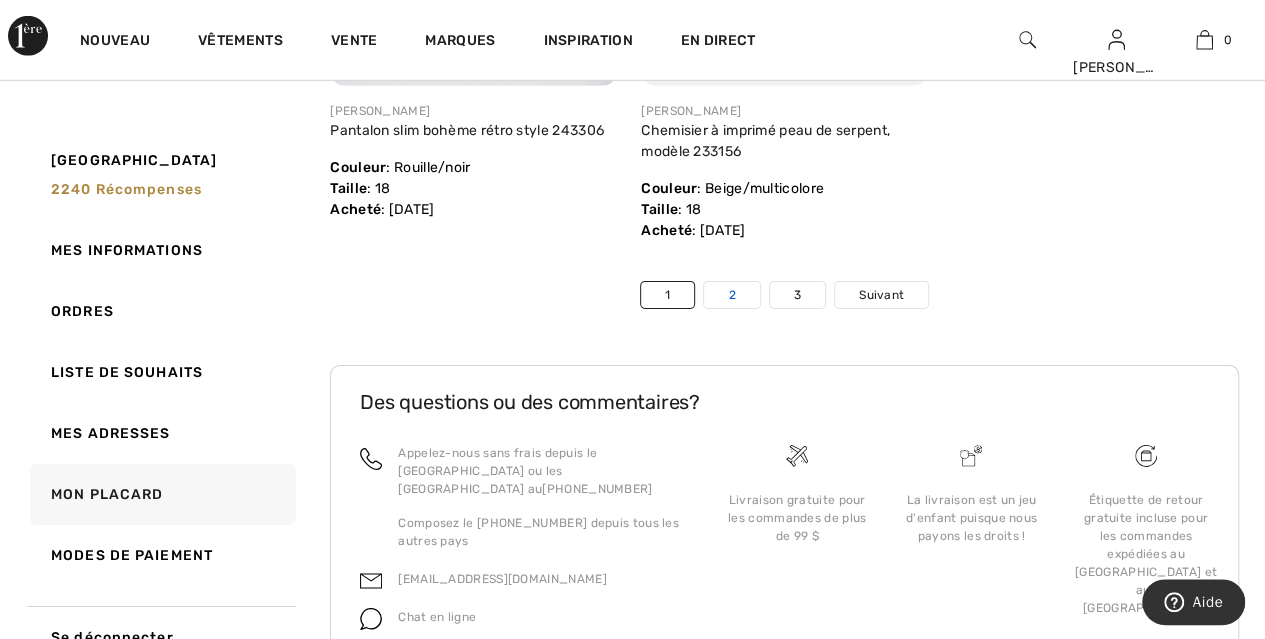 click on "2" at bounding box center [731, 295] 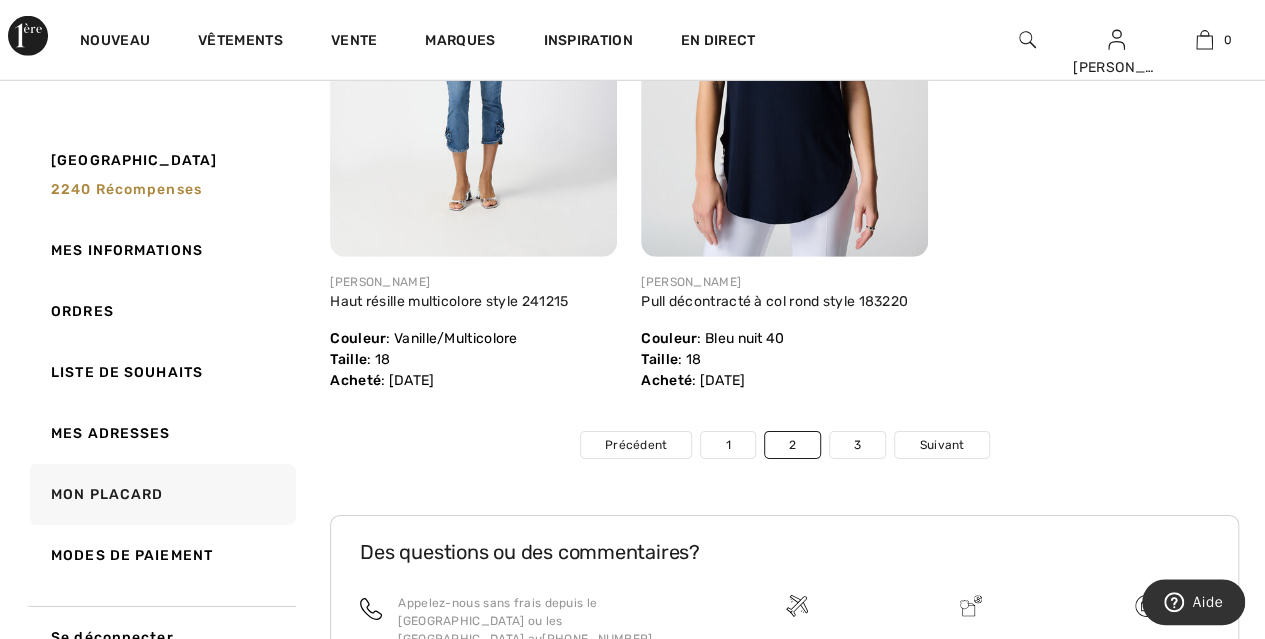 scroll, scrollTop: 10510, scrollLeft: 0, axis: vertical 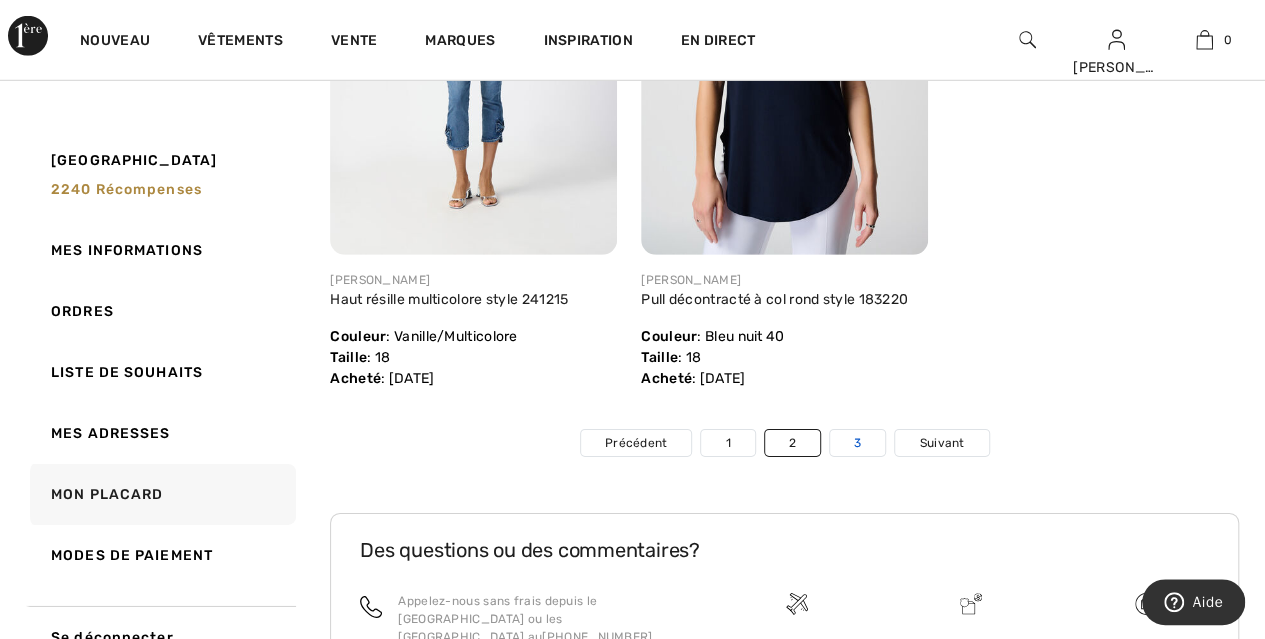 click on "3" at bounding box center (857, 443) 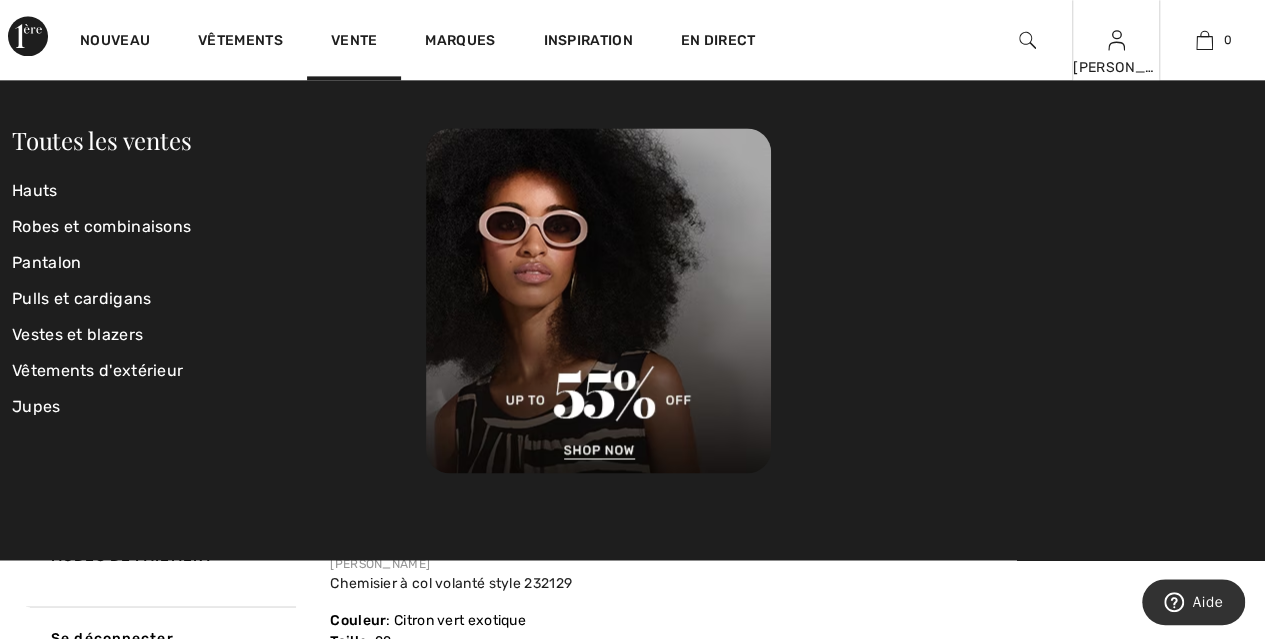 scroll, scrollTop: 8950, scrollLeft: 0, axis: vertical 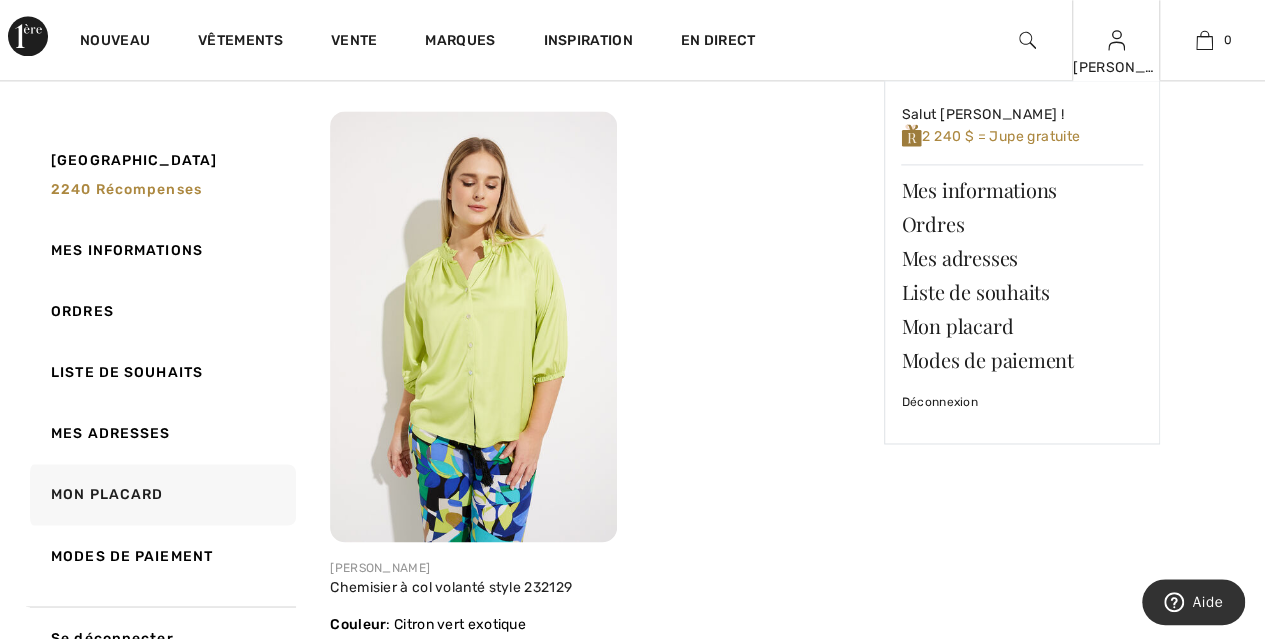 click on "Joanne
Salut Joanne !    2 240 $ = Jupe gratuite
Mes informations
Ordres
Mes adresses
Liste de souhaits
Mon placard
Modes de paiement
Déconnexion" at bounding box center [1116, 40] 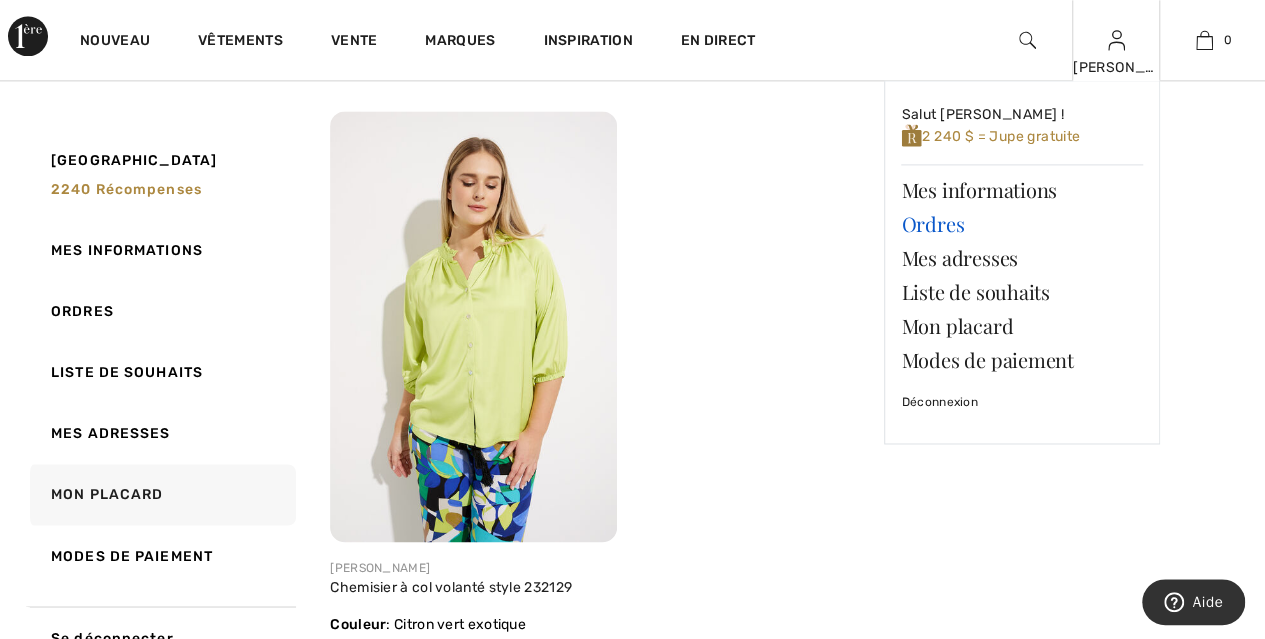 click on "Ordres" at bounding box center [932, 223] 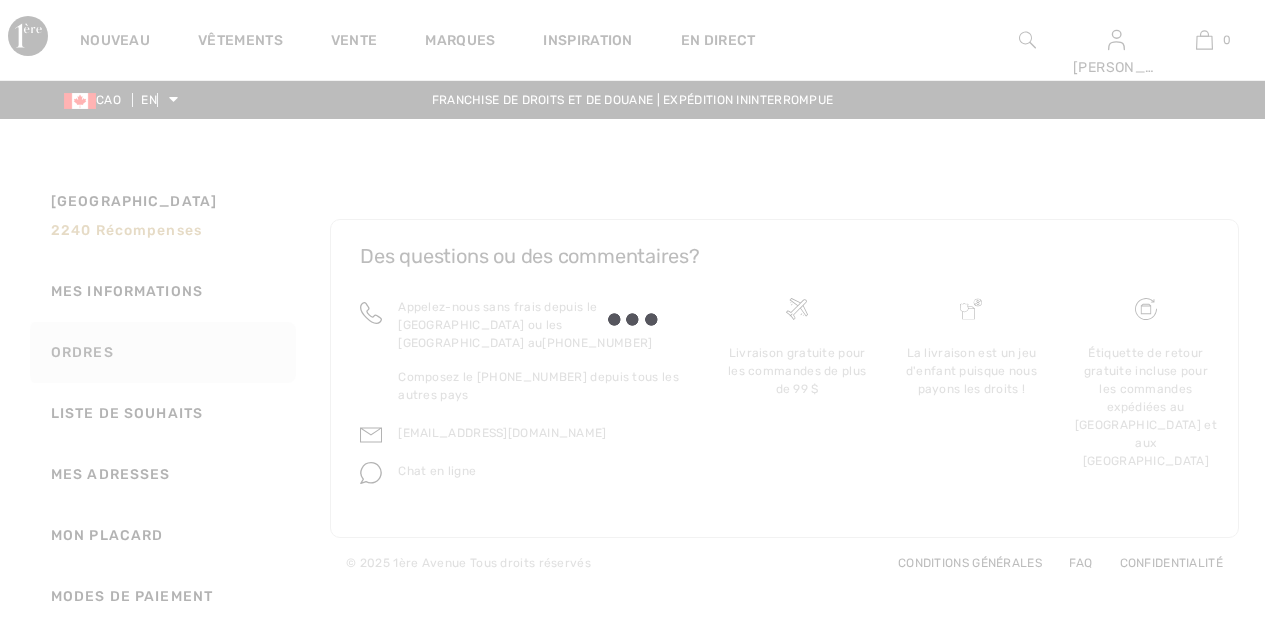 scroll, scrollTop: 0, scrollLeft: 0, axis: both 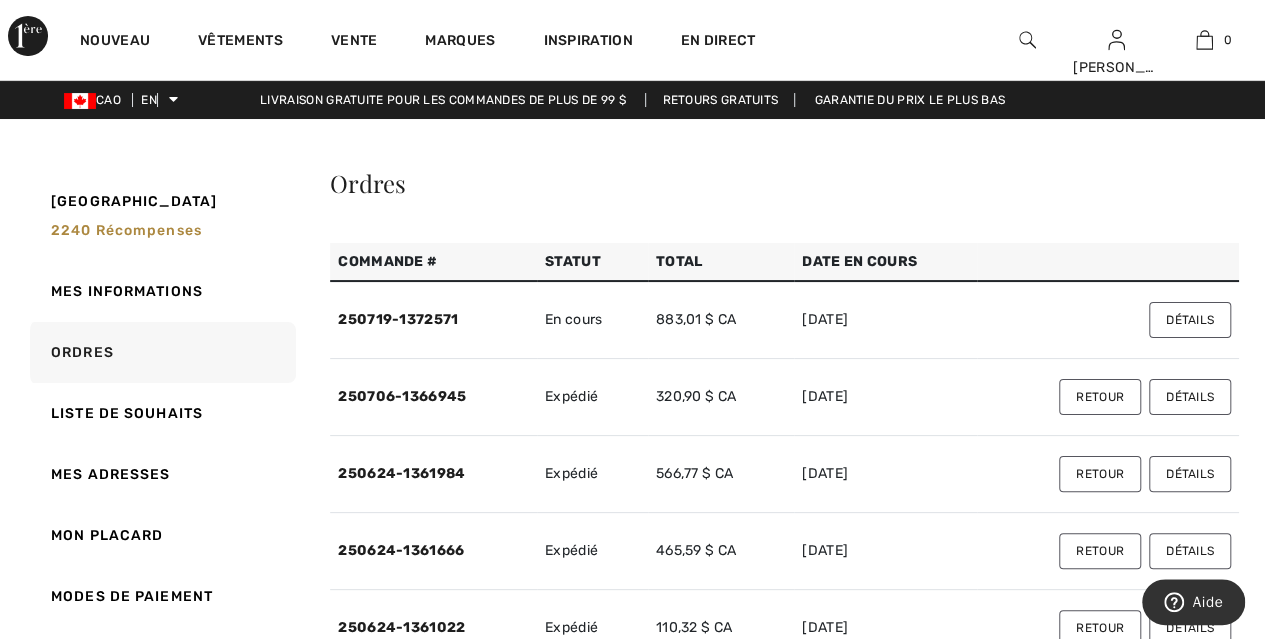 click on "Détails" at bounding box center [1190, 397] 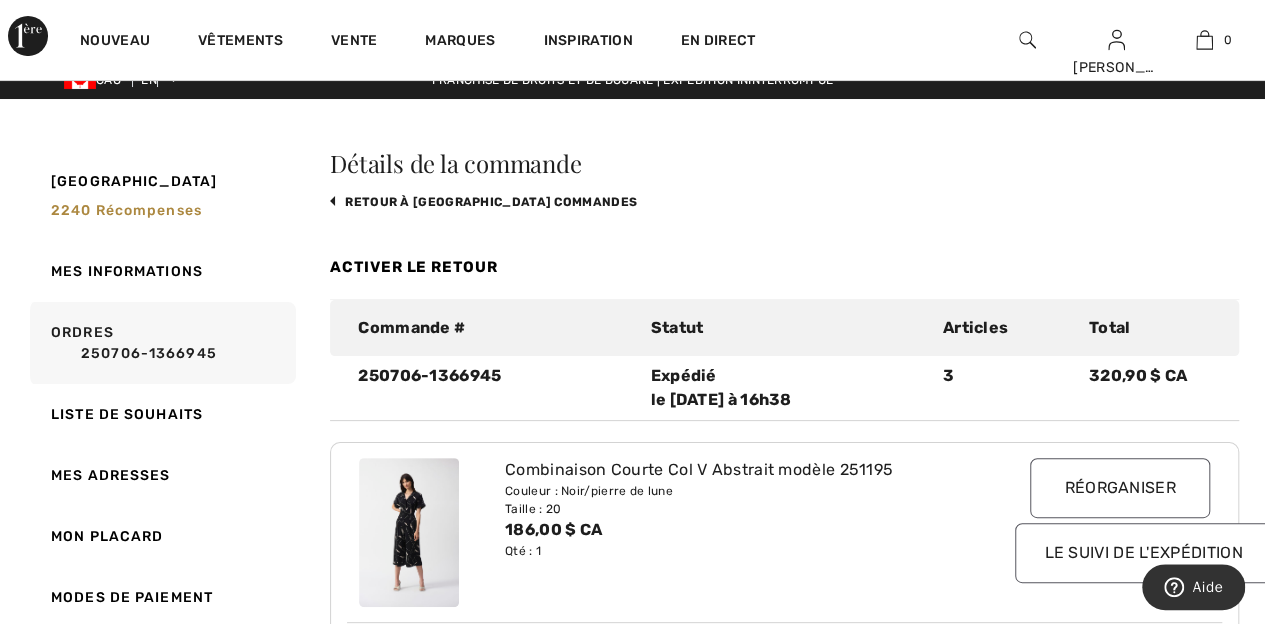 scroll, scrollTop: 0, scrollLeft: 0, axis: both 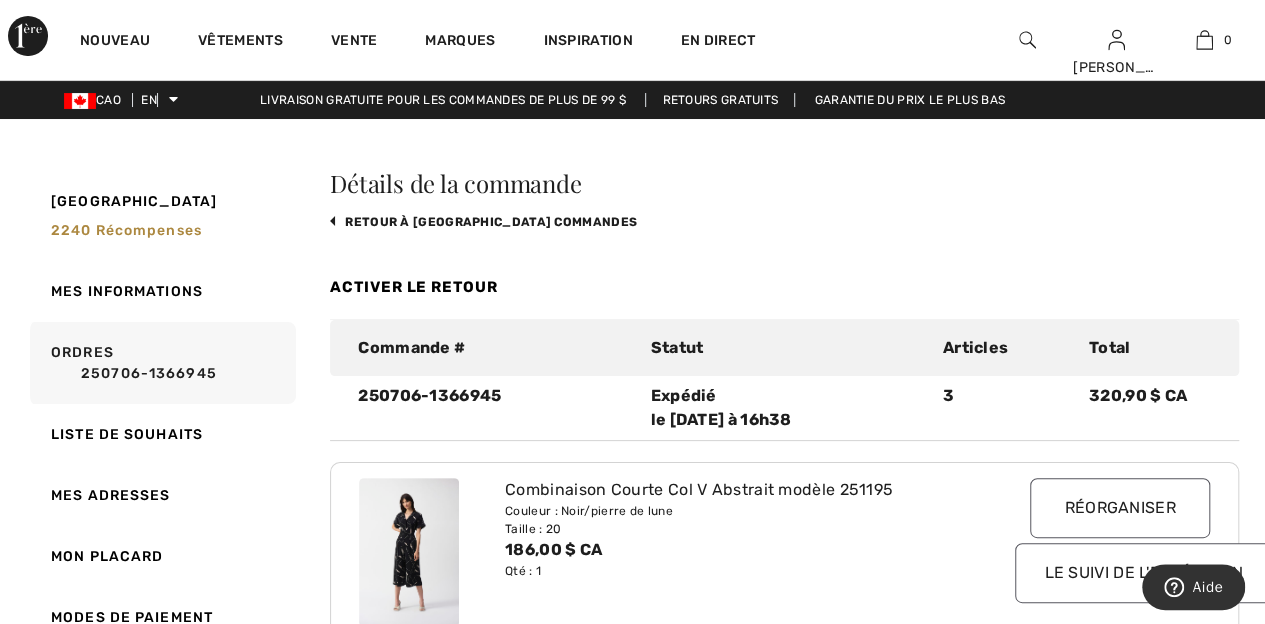 click on "le suivi de l'expédition" at bounding box center (1143, 573) 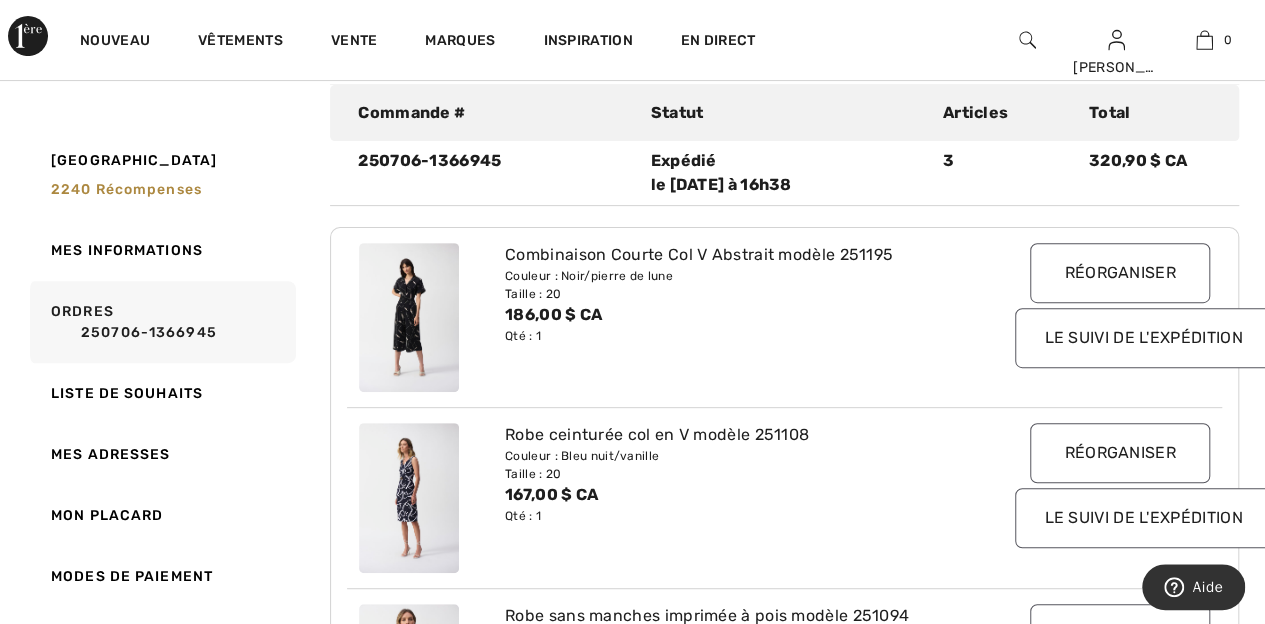 scroll, scrollTop: 260, scrollLeft: 0, axis: vertical 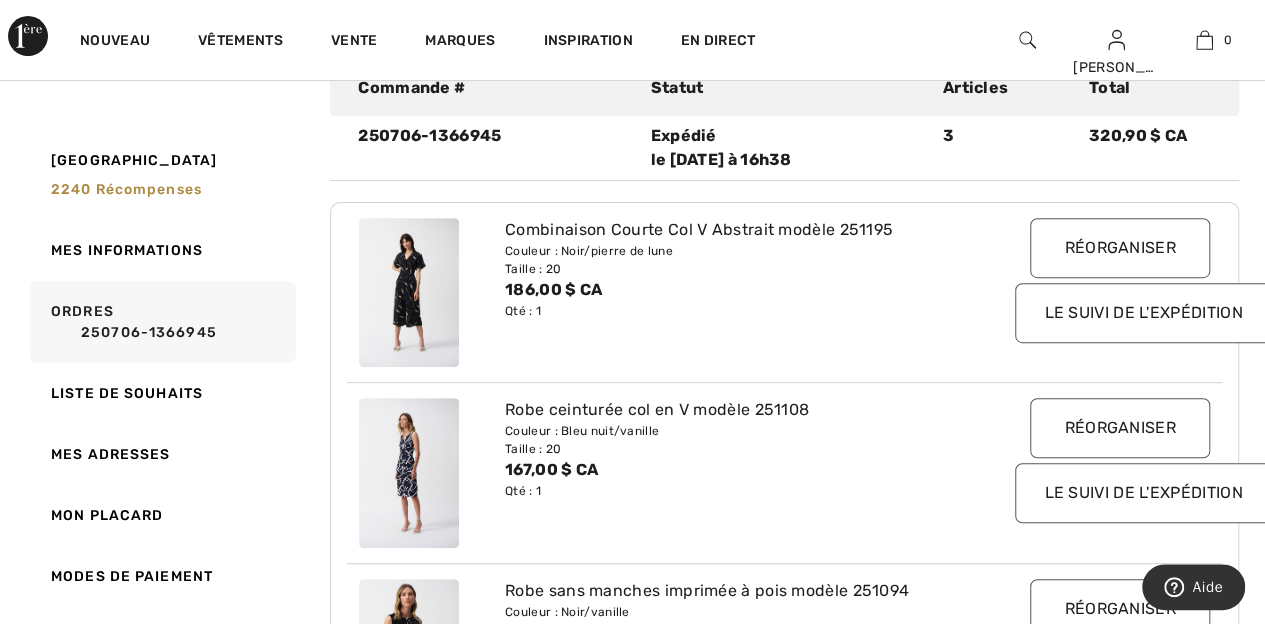 click on "Réorganiser" at bounding box center (1120, 248) 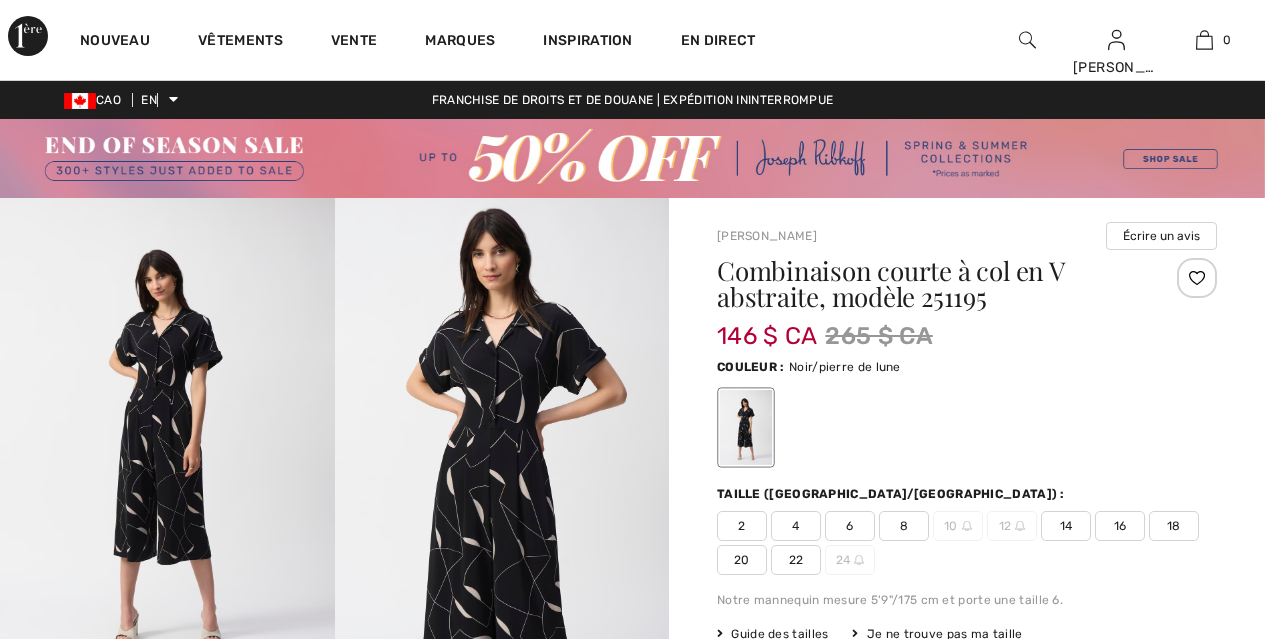 scroll, scrollTop: 0, scrollLeft: 0, axis: both 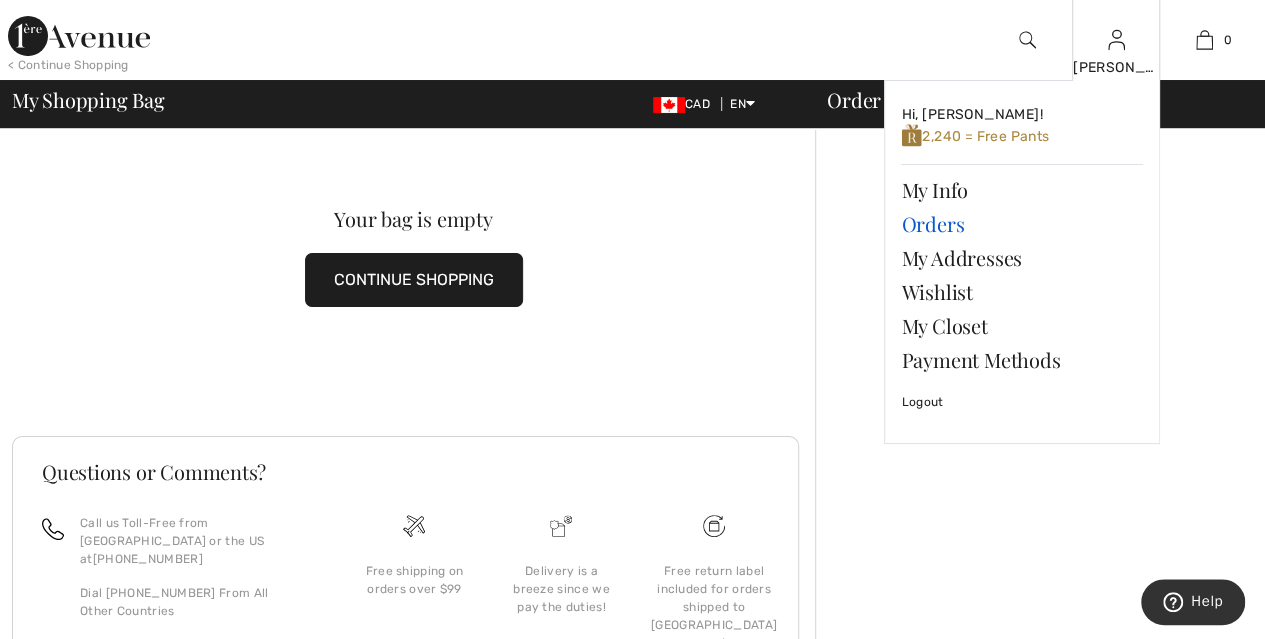 click on "Orders" at bounding box center (1022, 224) 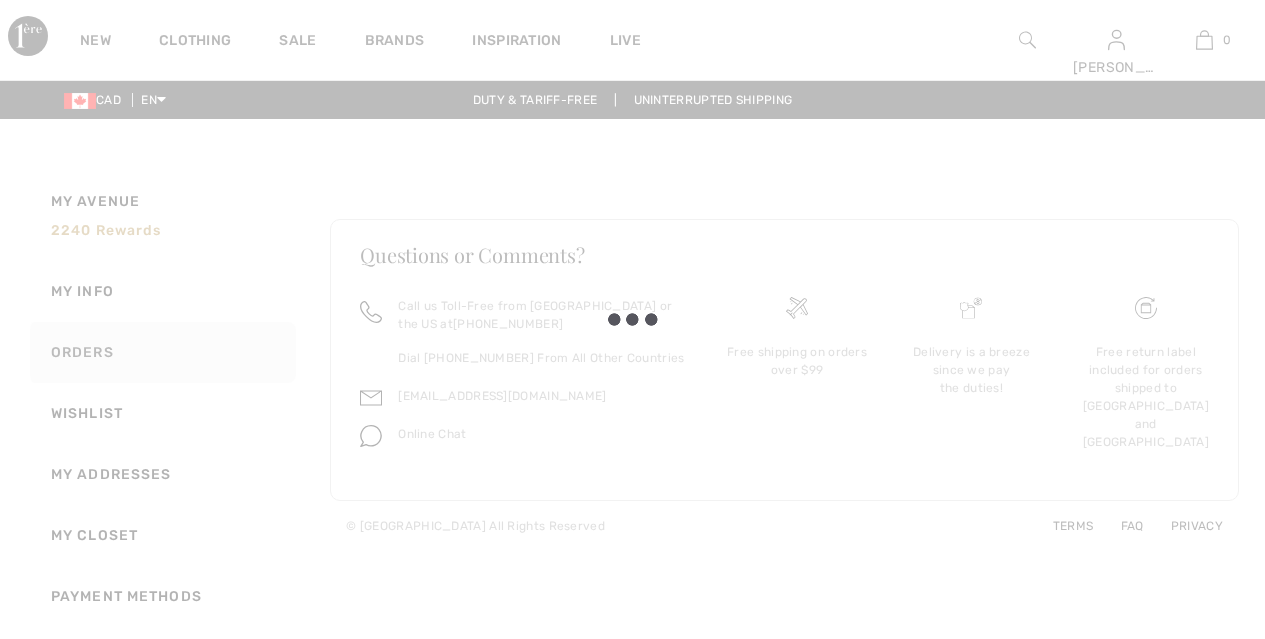 scroll, scrollTop: 0, scrollLeft: 0, axis: both 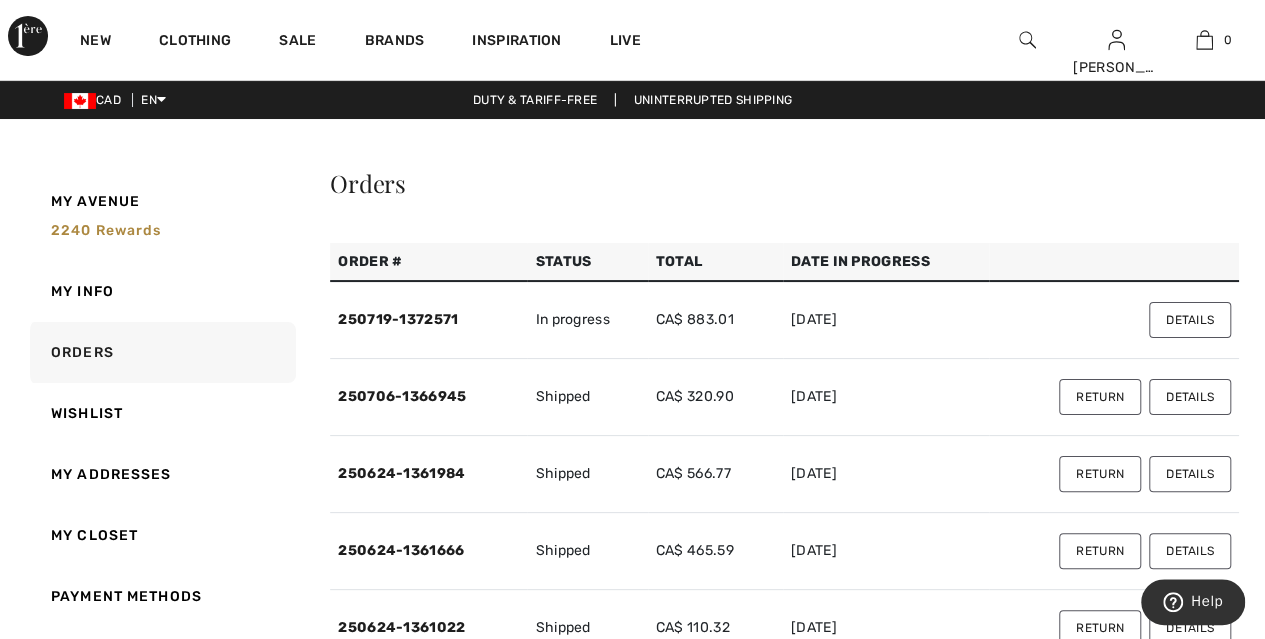 click on "Details" at bounding box center [1190, 397] 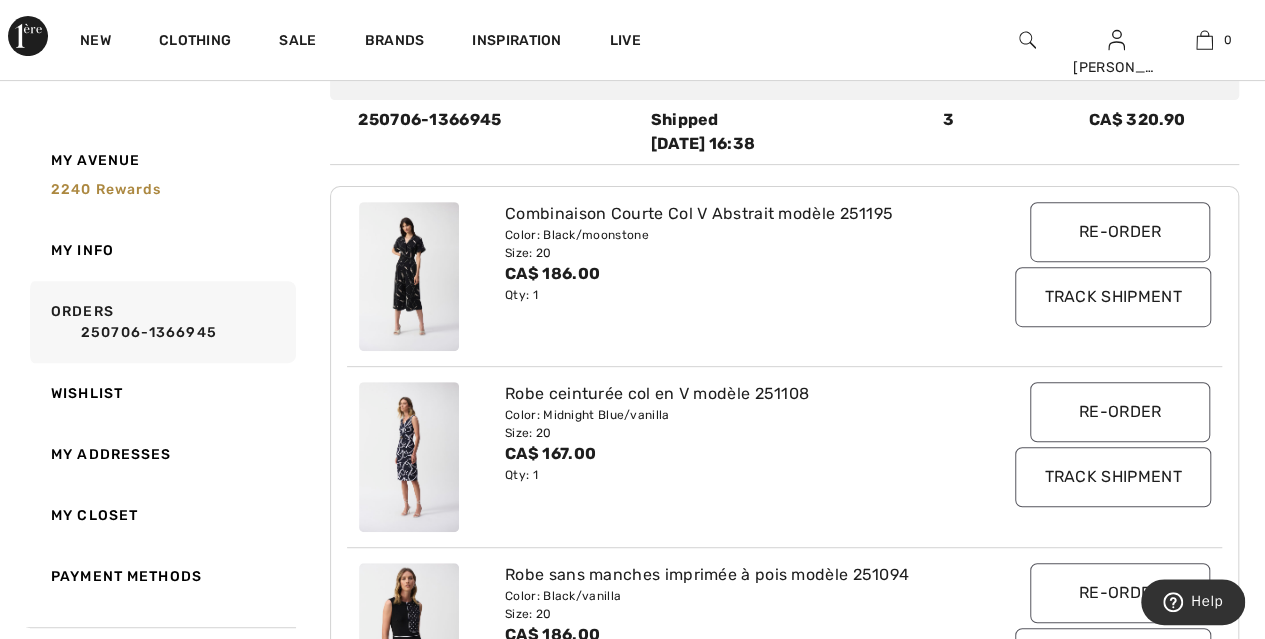 scroll, scrollTop: 322, scrollLeft: 0, axis: vertical 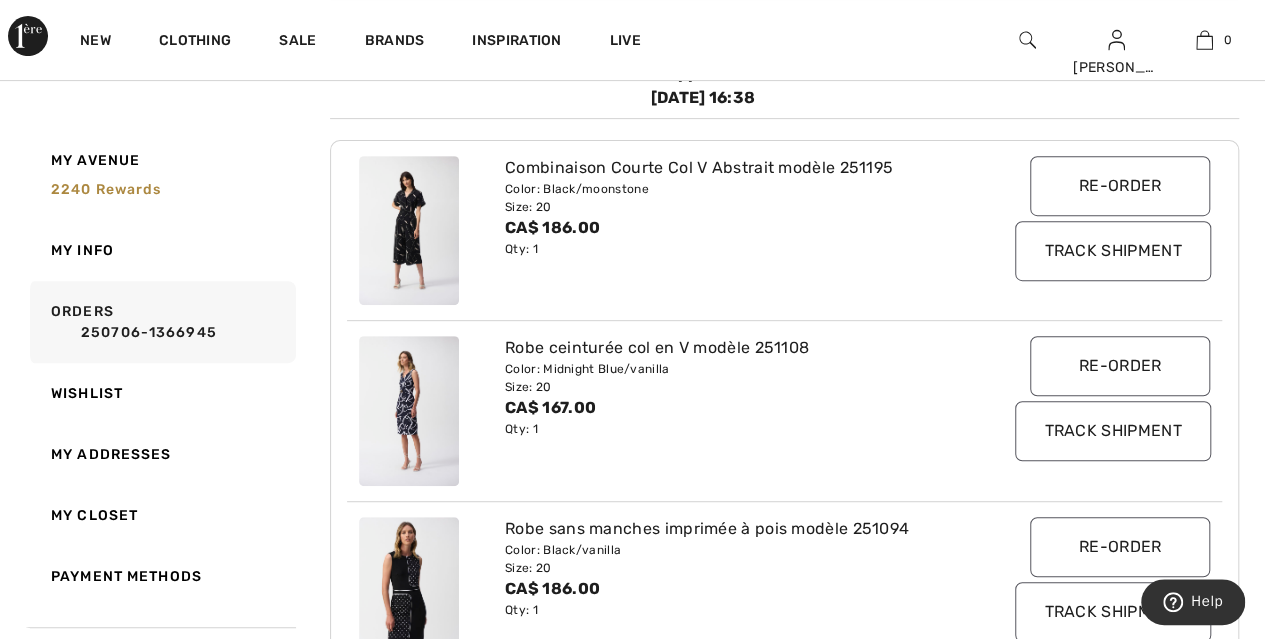 click on "Re-order" at bounding box center [1120, 366] 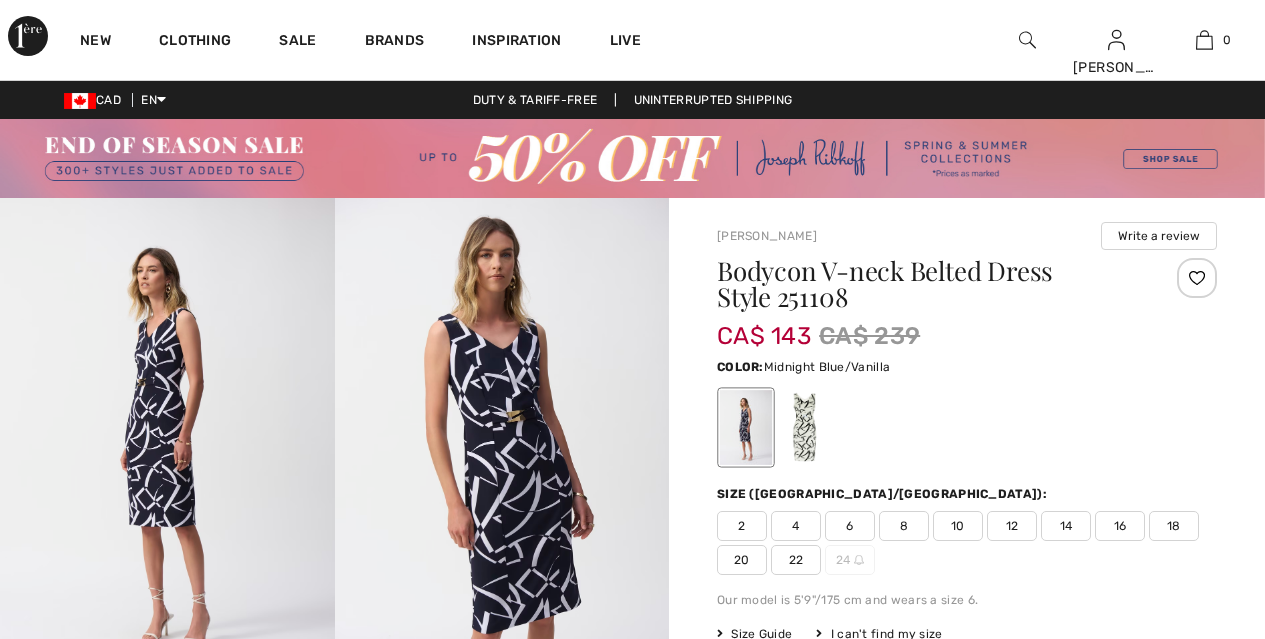 scroll, scrollTop: 0, scrollLeft: 0, axis: both 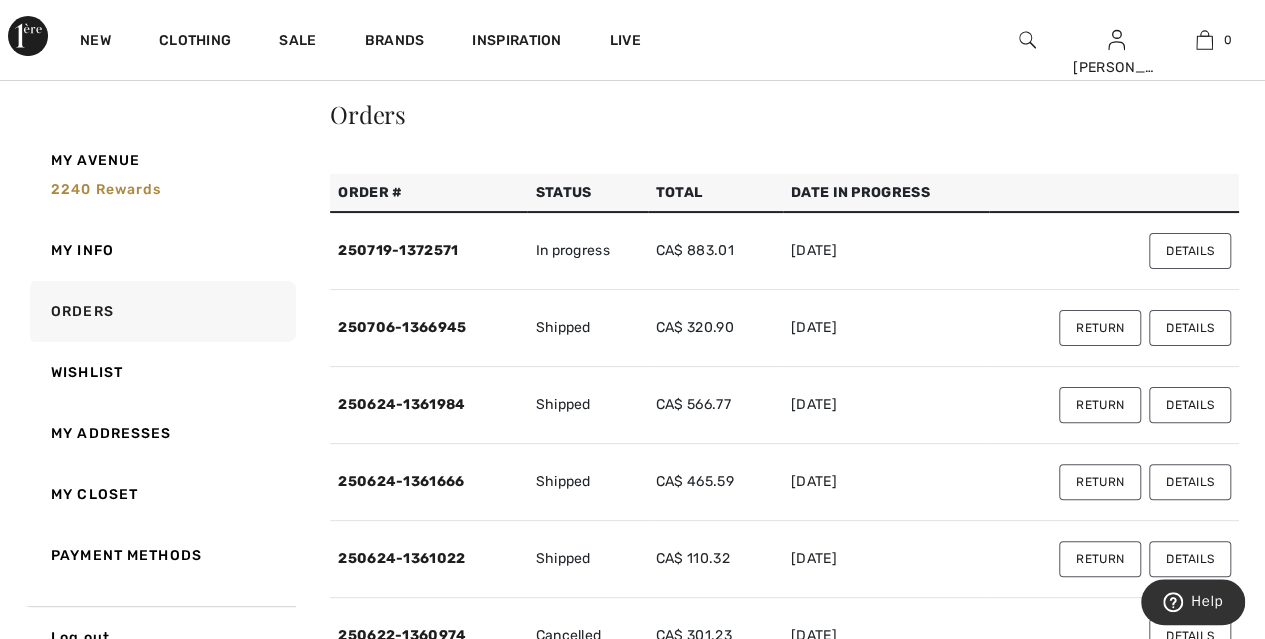 click on "Details" at bounding box center (1190, 328) 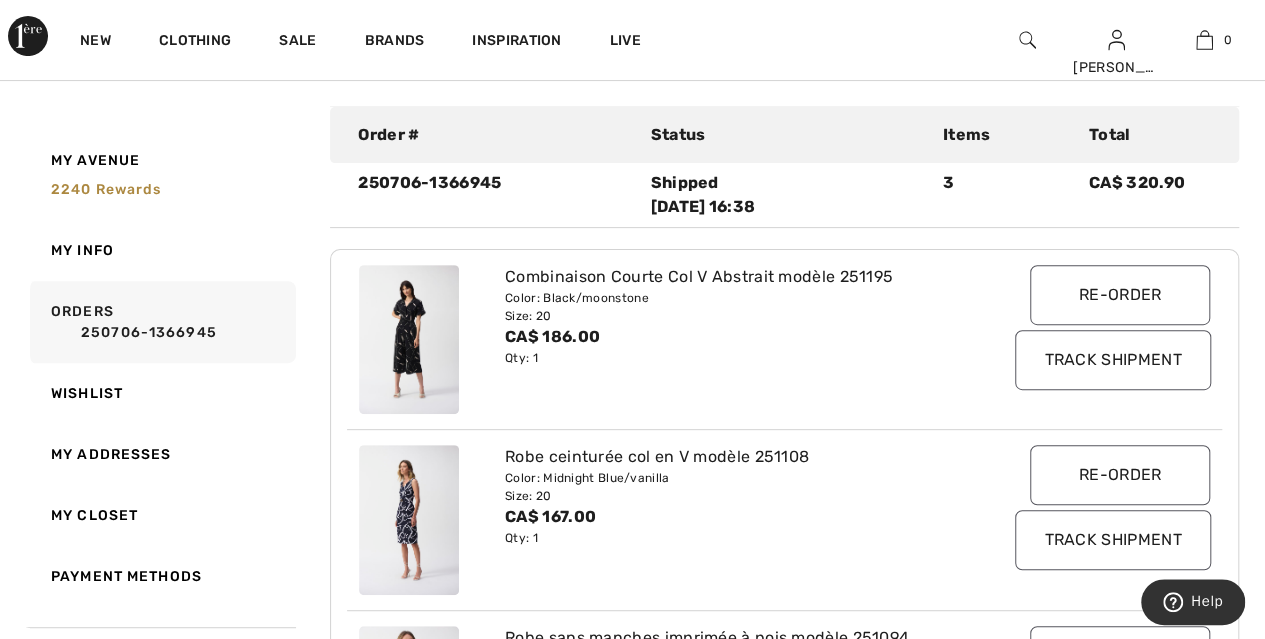 scroll, scrollTop: 368, scrollLeft: 0, axis: vertical 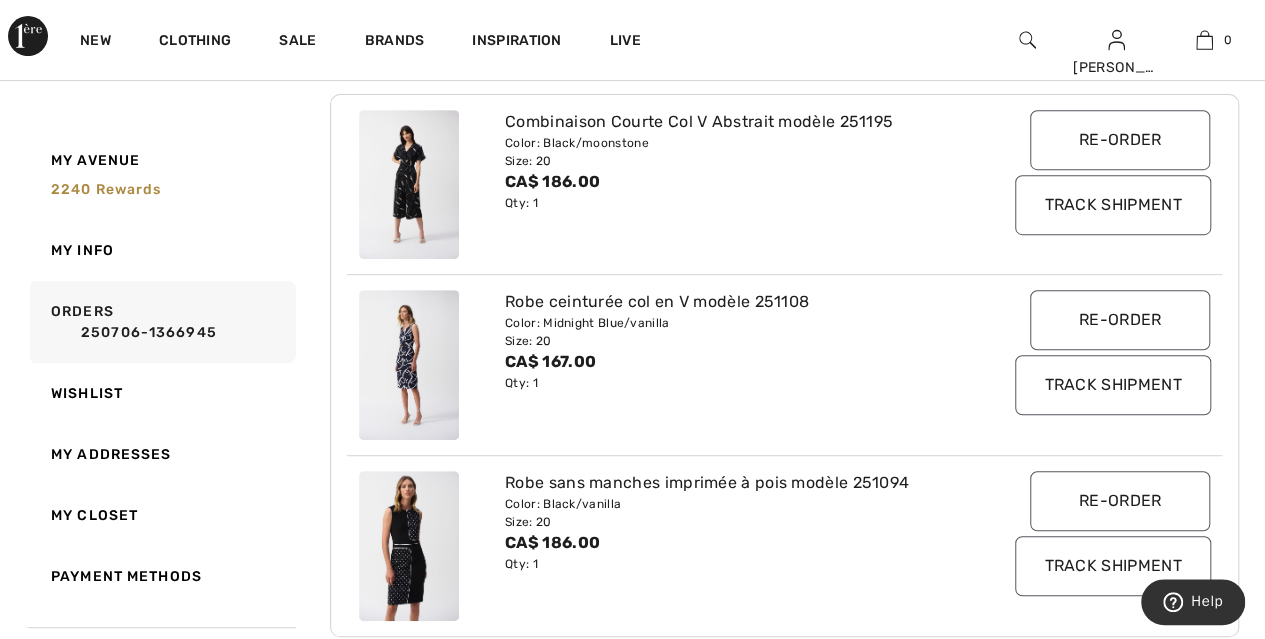 click on "Re-order" at bounding box center (1120, 501) 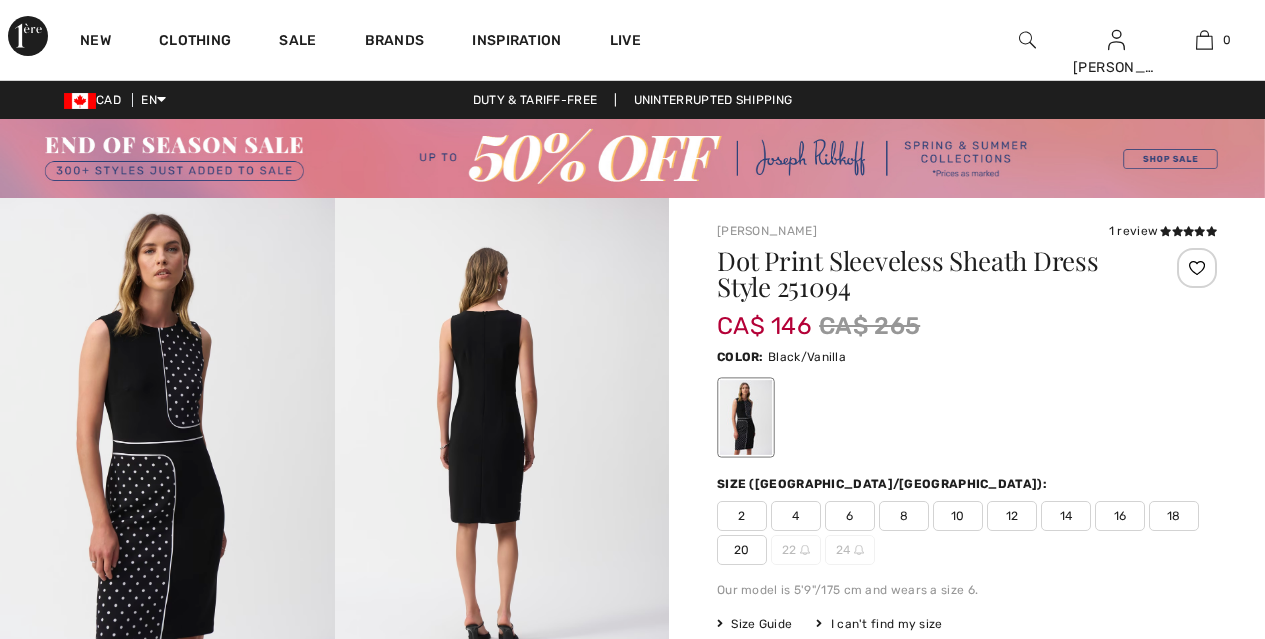 scroll, scrollTop: 0, scrollLeft: 0, axis: both 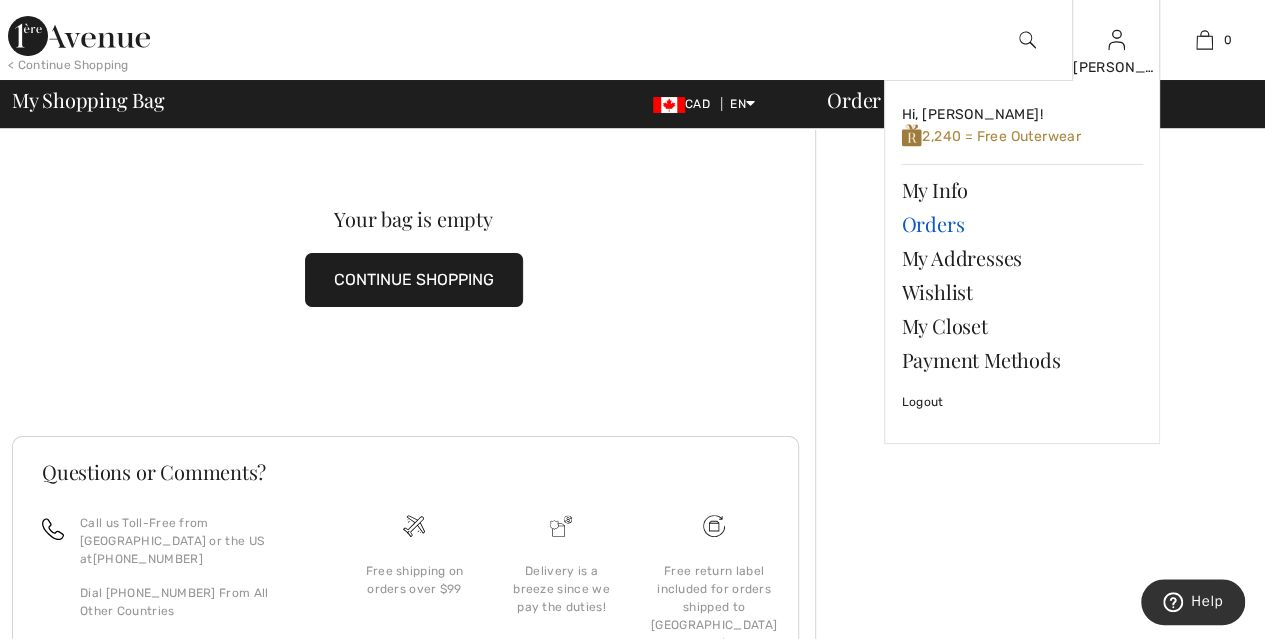 click on "Orders" at bounding box center [1022, 224] 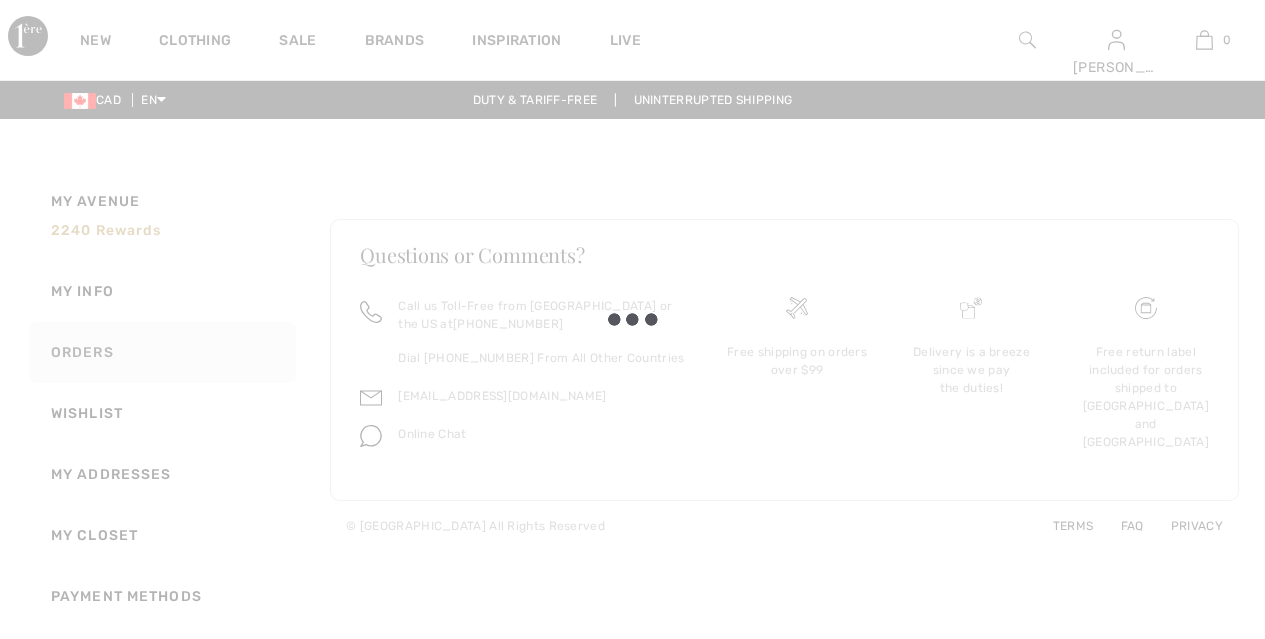 scroll, scrollTop: 0, scrollLeft: 0, axis: both 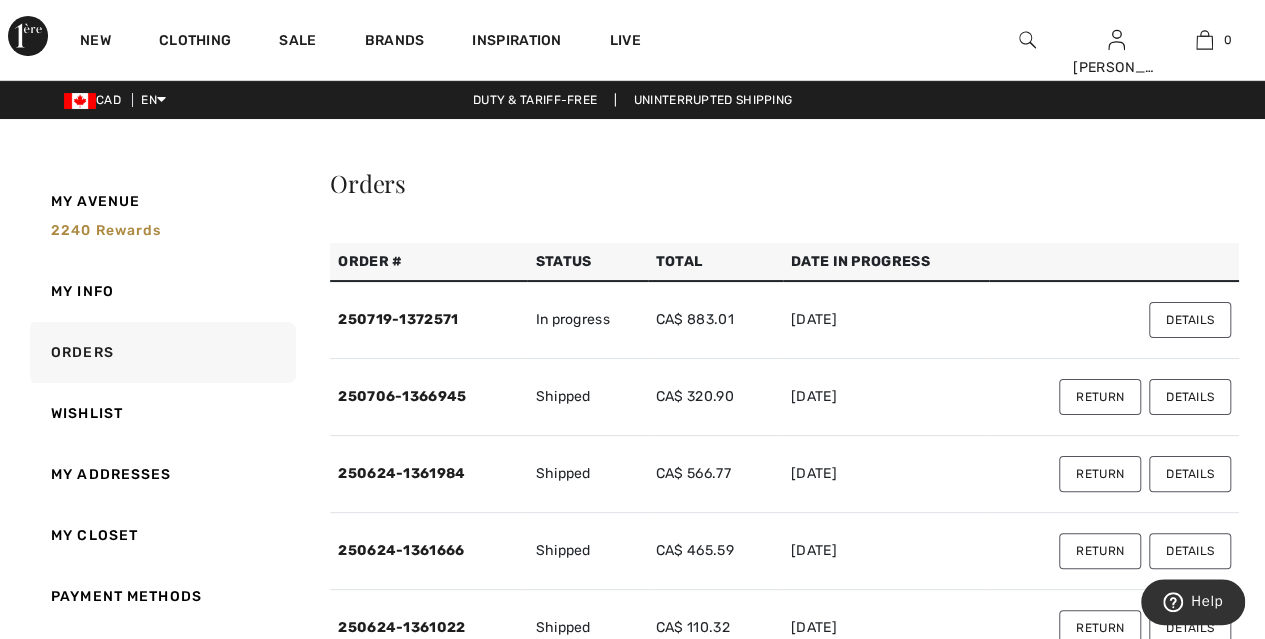 click on "Return" at bounding box center [1100, 397] 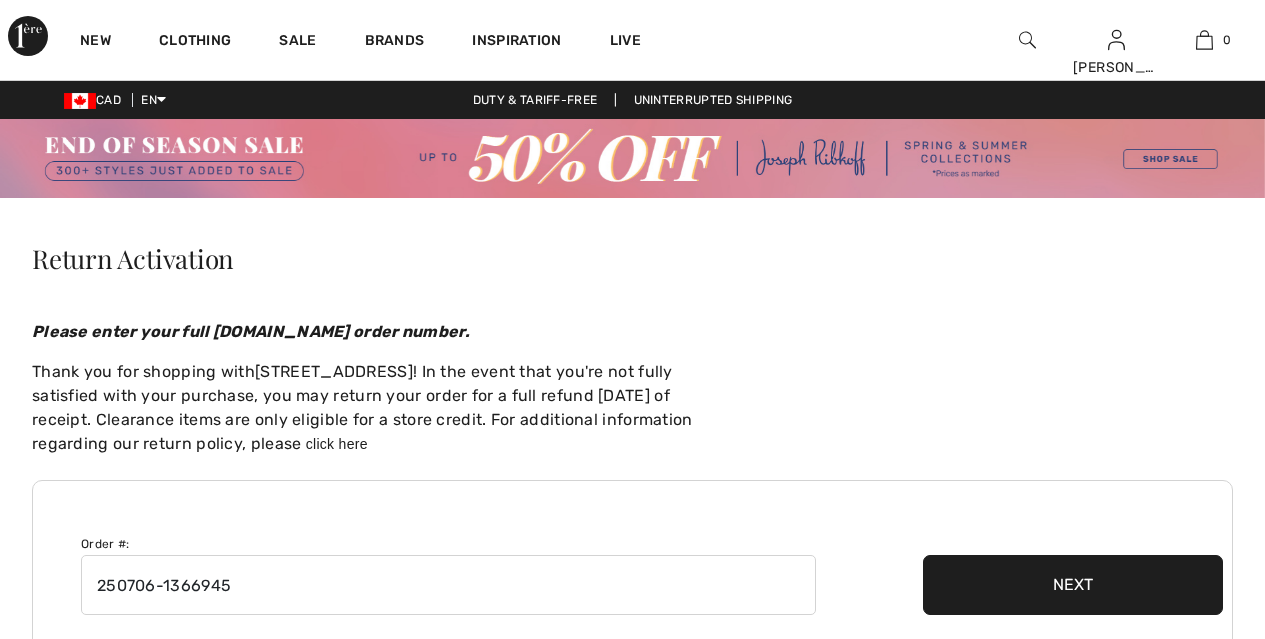 scroll, scrollTop: 0, scrollLeft: 0, axis: both 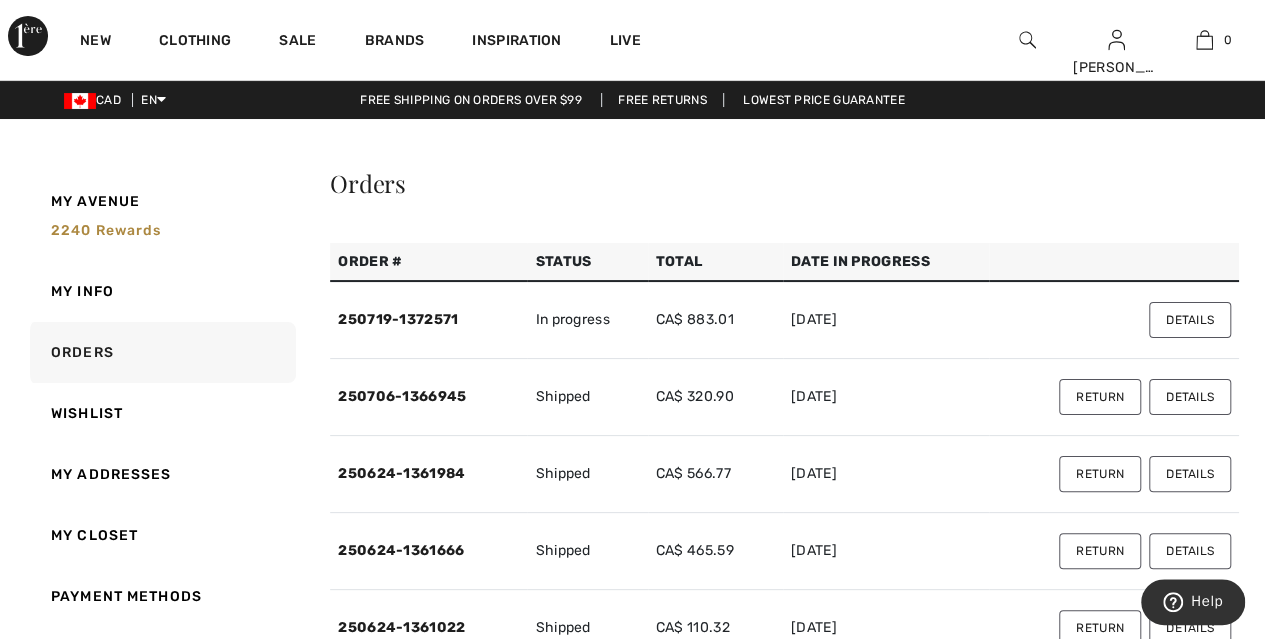 click on "Details" at bounding box center (1190, 397) 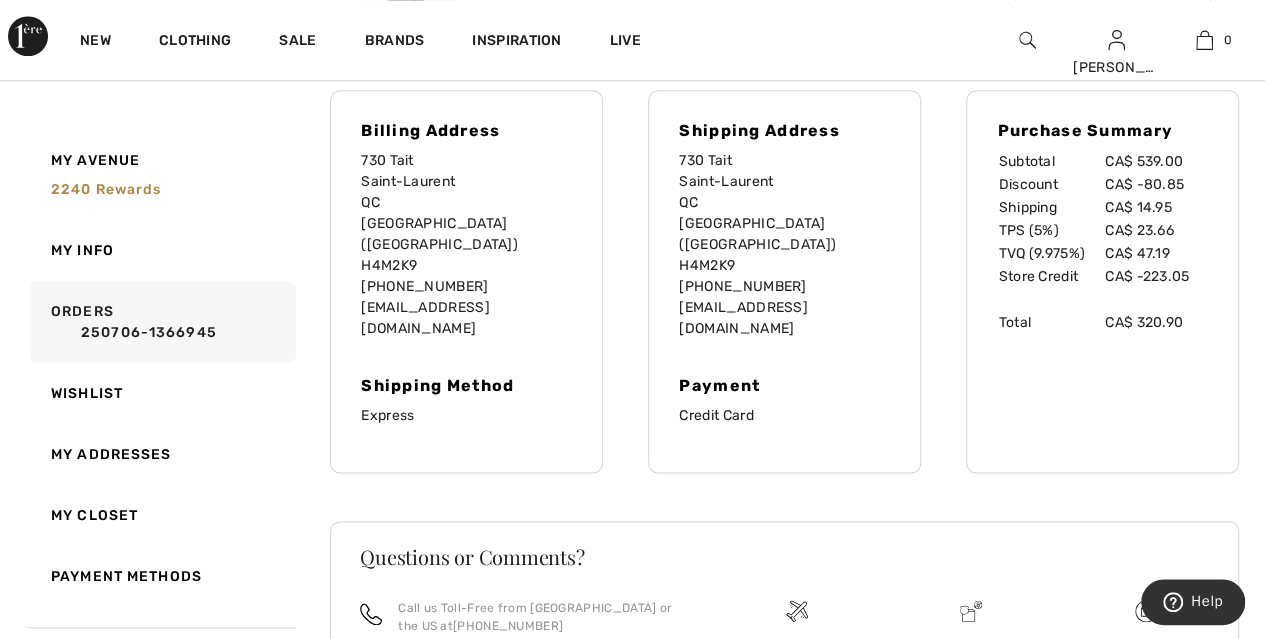scroll, scrollTop: 1068, scrollLeft: 0, axis: vertical 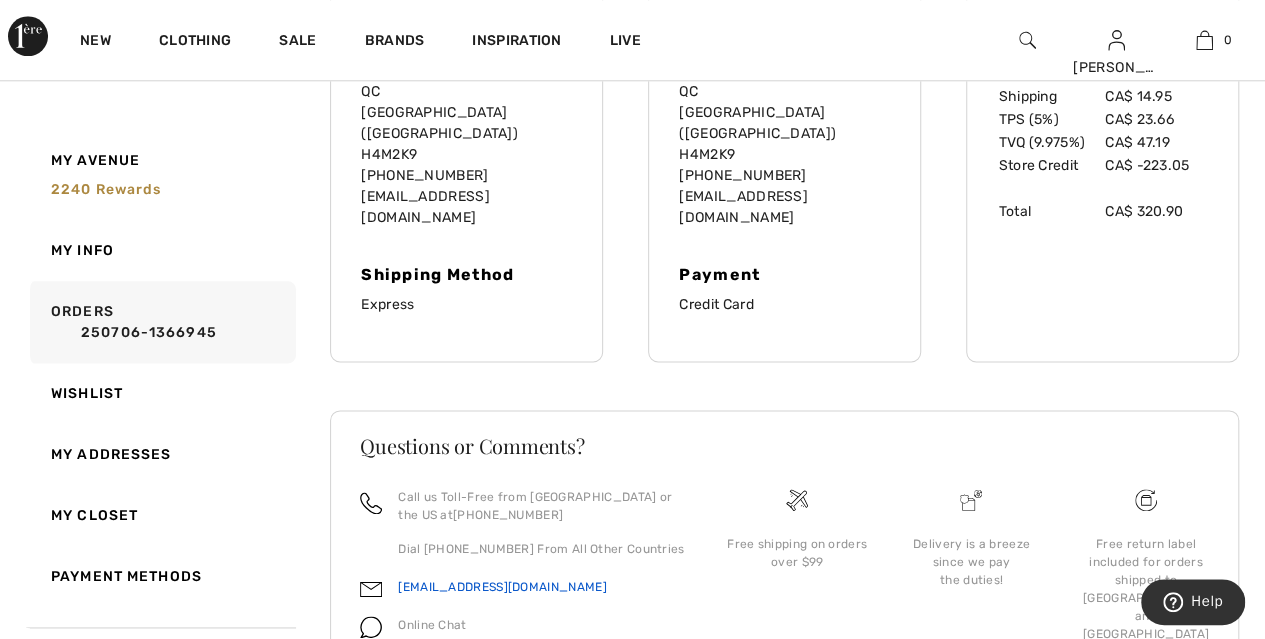 click on "[EMAIL_ADDRESS][DOMAIN_NAME]" at bounding box center (502, 587) 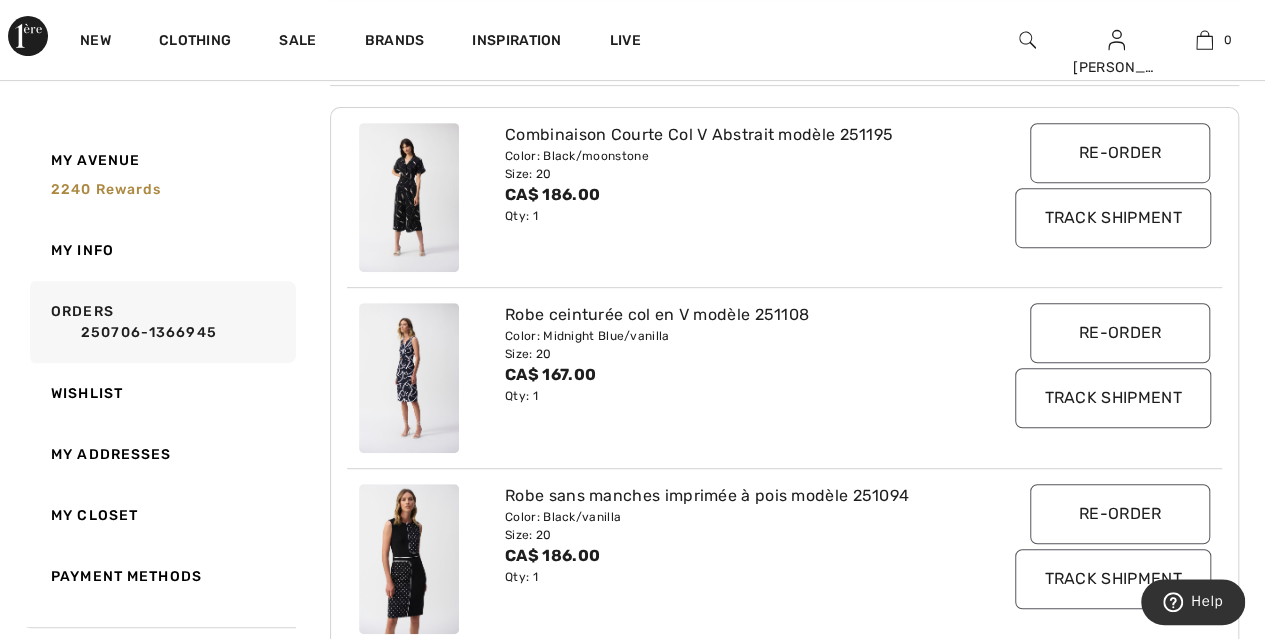 scroll, scrollTop: 356, scrollLeft: 0, axis: vertical 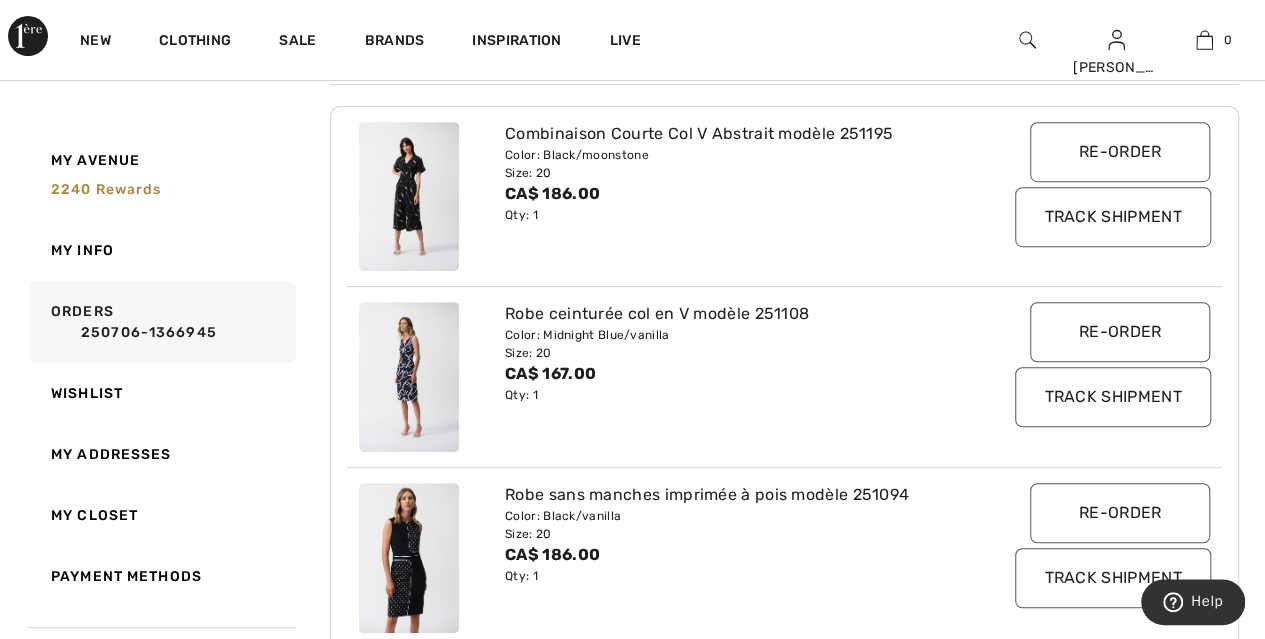 click on "Re-order" at bounding box center [1120, 332] 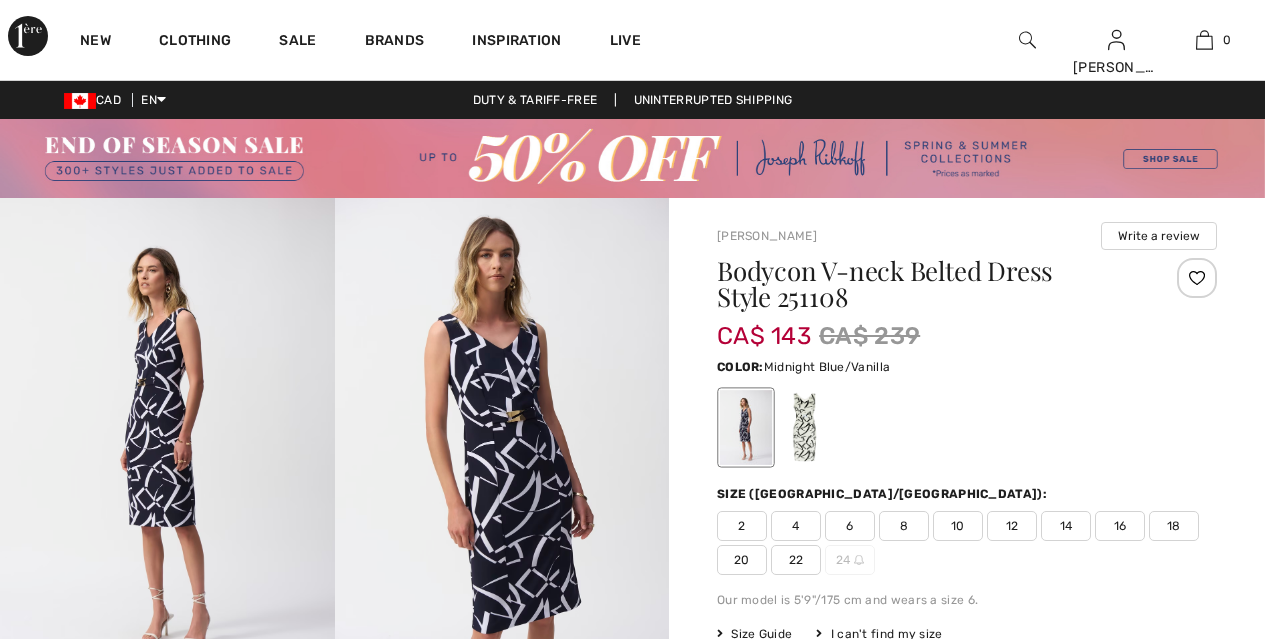 scroll, scrollTop: 0, scrollLeft: 0, axis: both 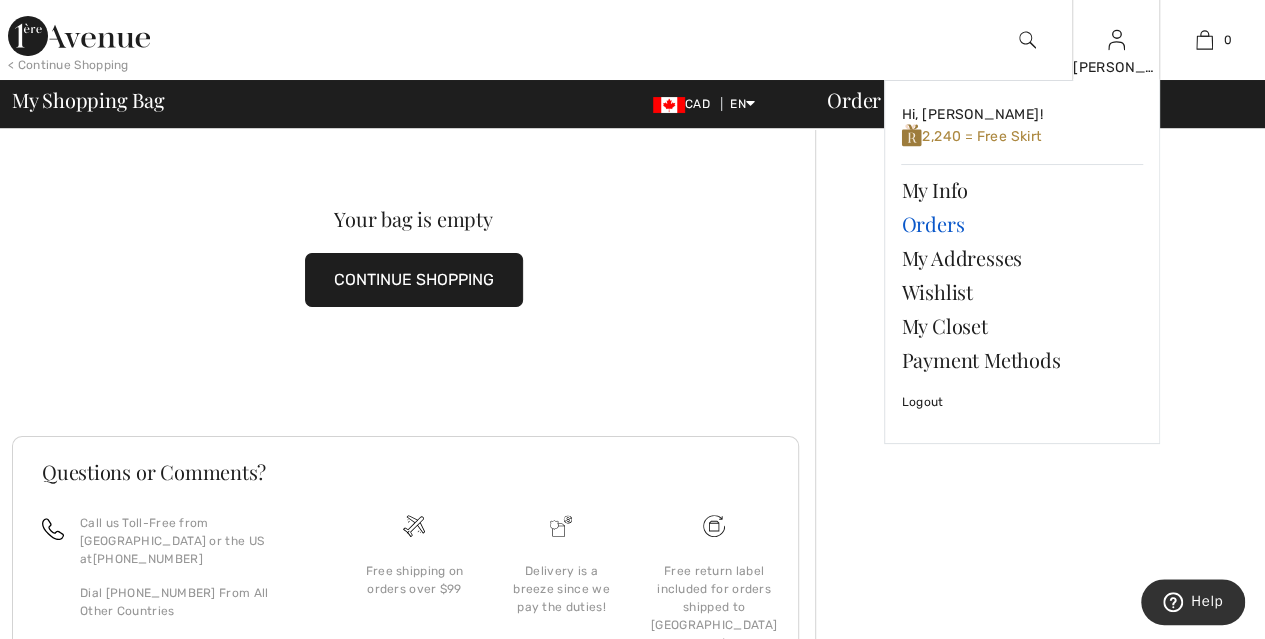click on "Orders" at bounding box center [1022, 224] 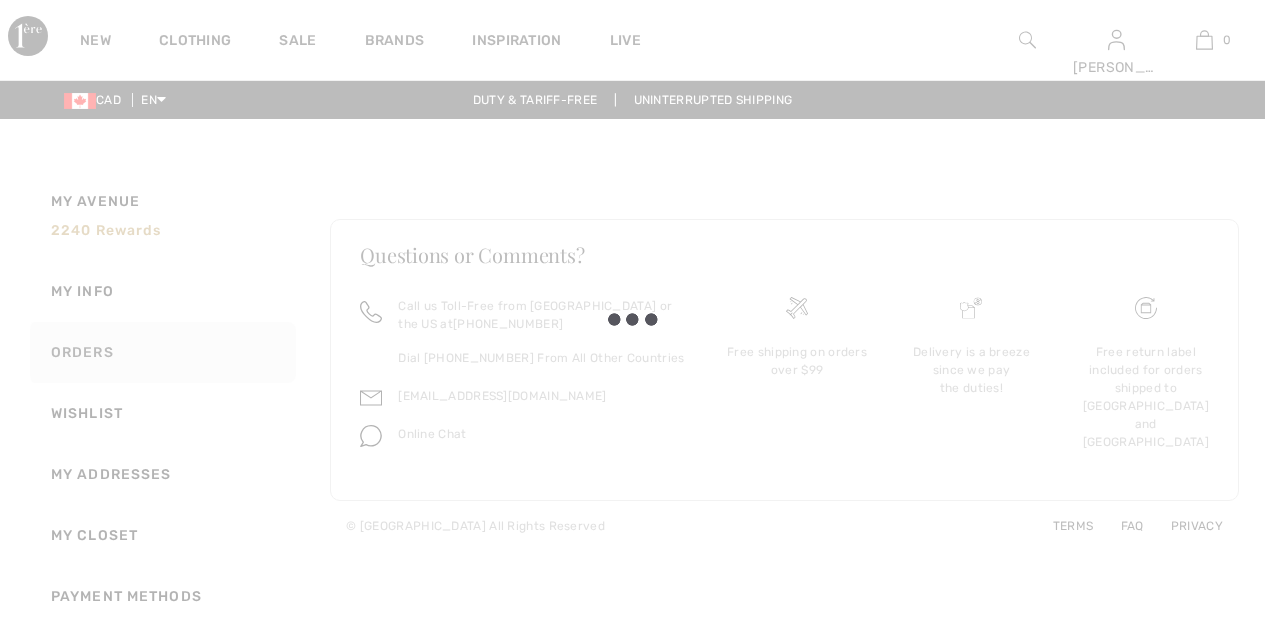scroll, scrollTop: 0, scrollLeft: 0, axis: both 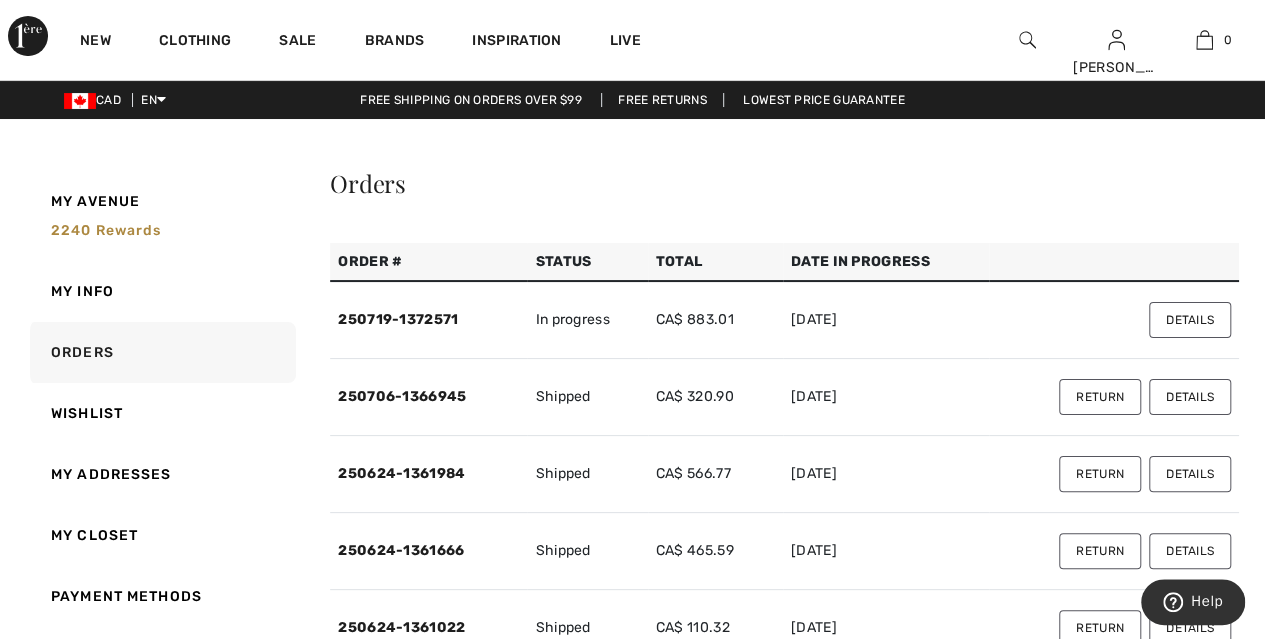 click on "Details" at bounding box center [1190, 474] 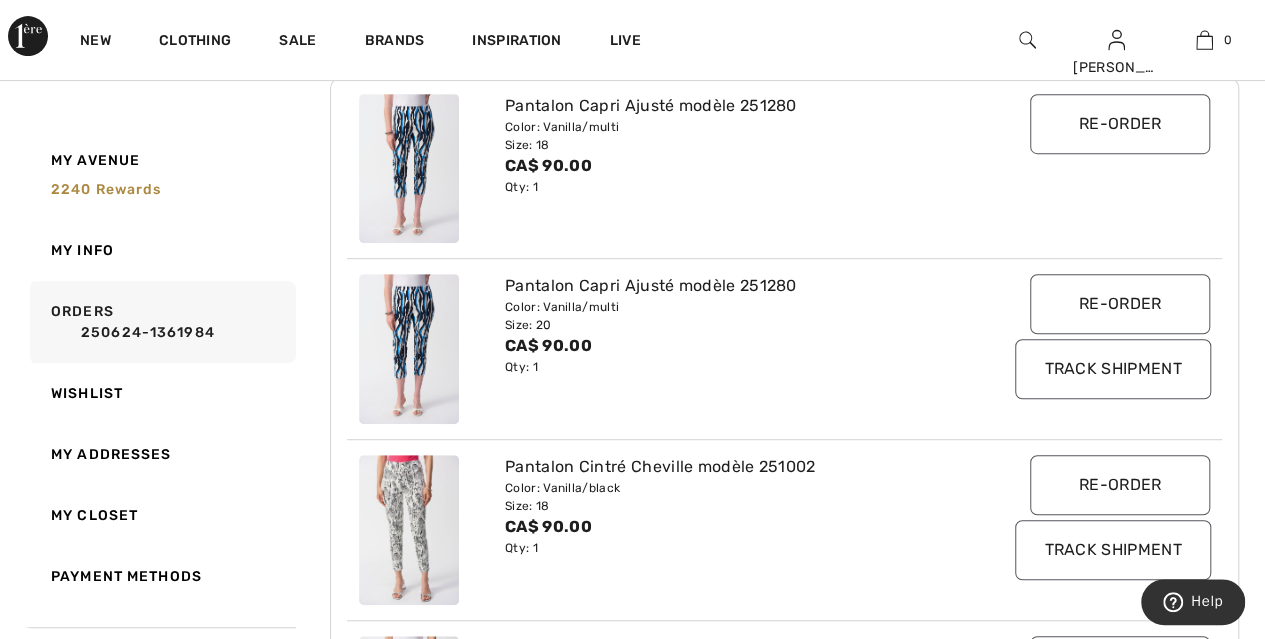 scroll, scrollTop: 390, scrollLeft: 0, axis: vertical 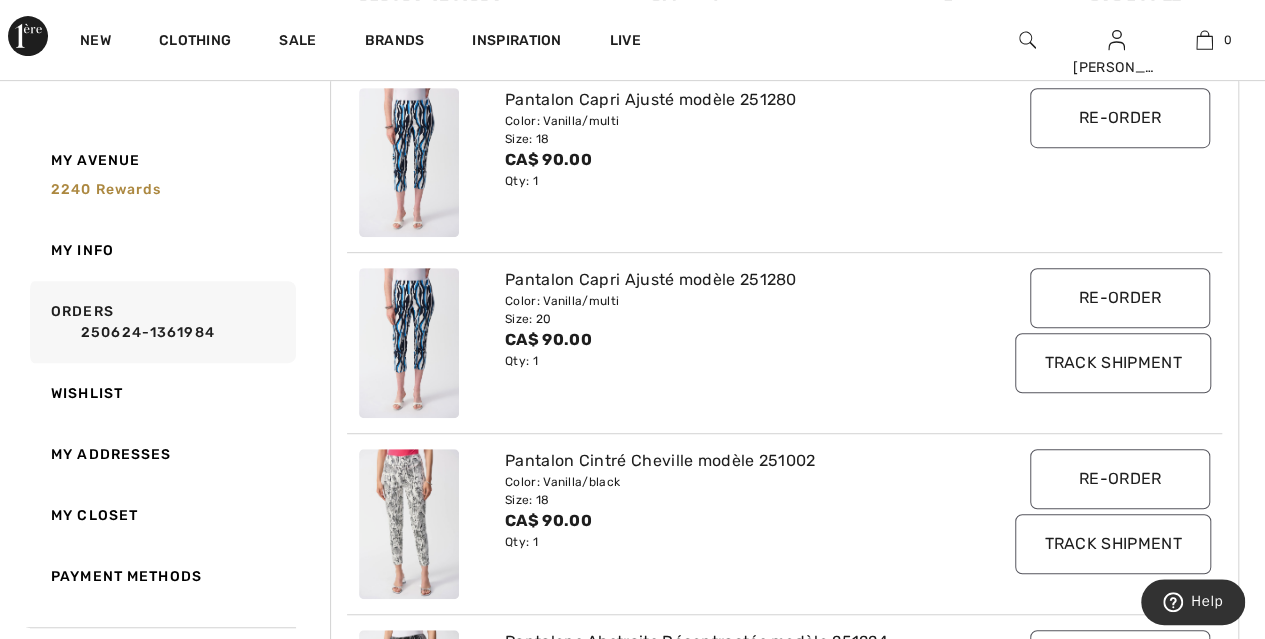 click at bounding box center [409, 163] 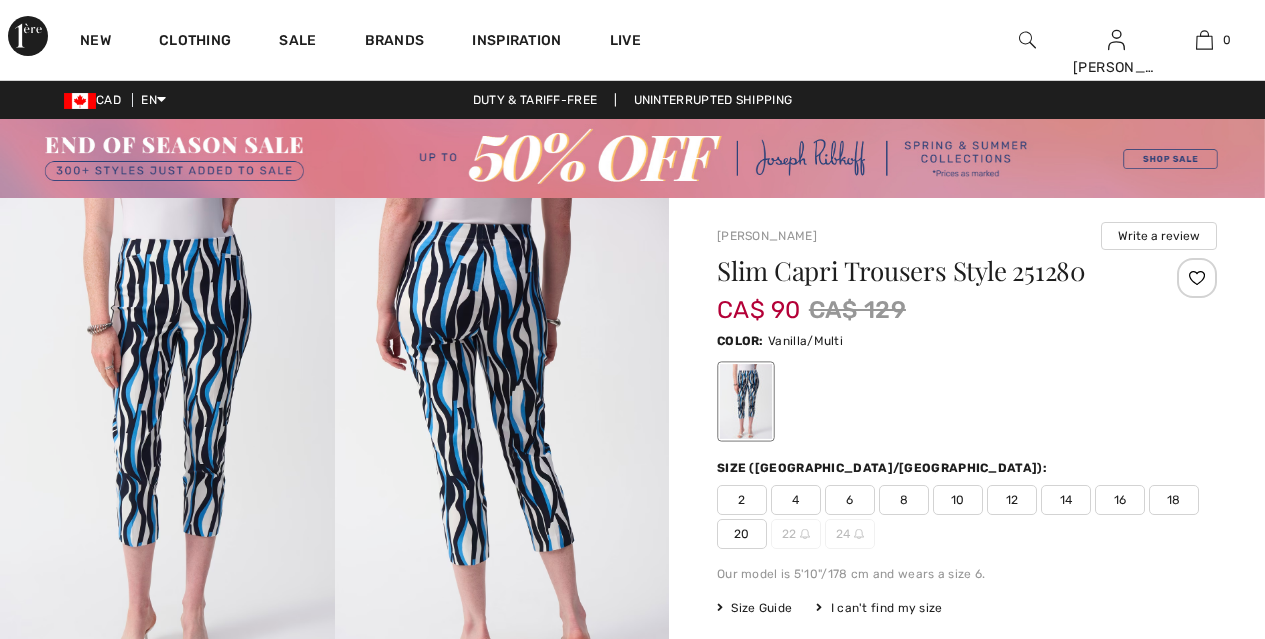 scroll, scrollTop: 0, scrollLeft: 0, axis: both 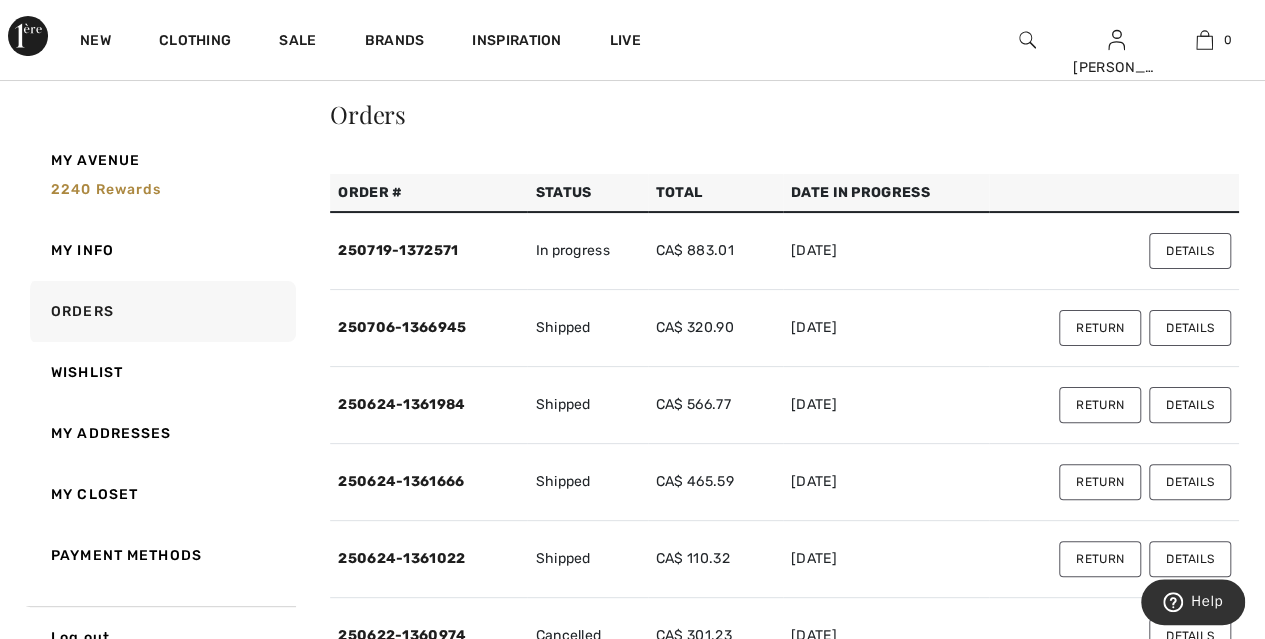 click on "Details" at bounding box center (1190, 328) 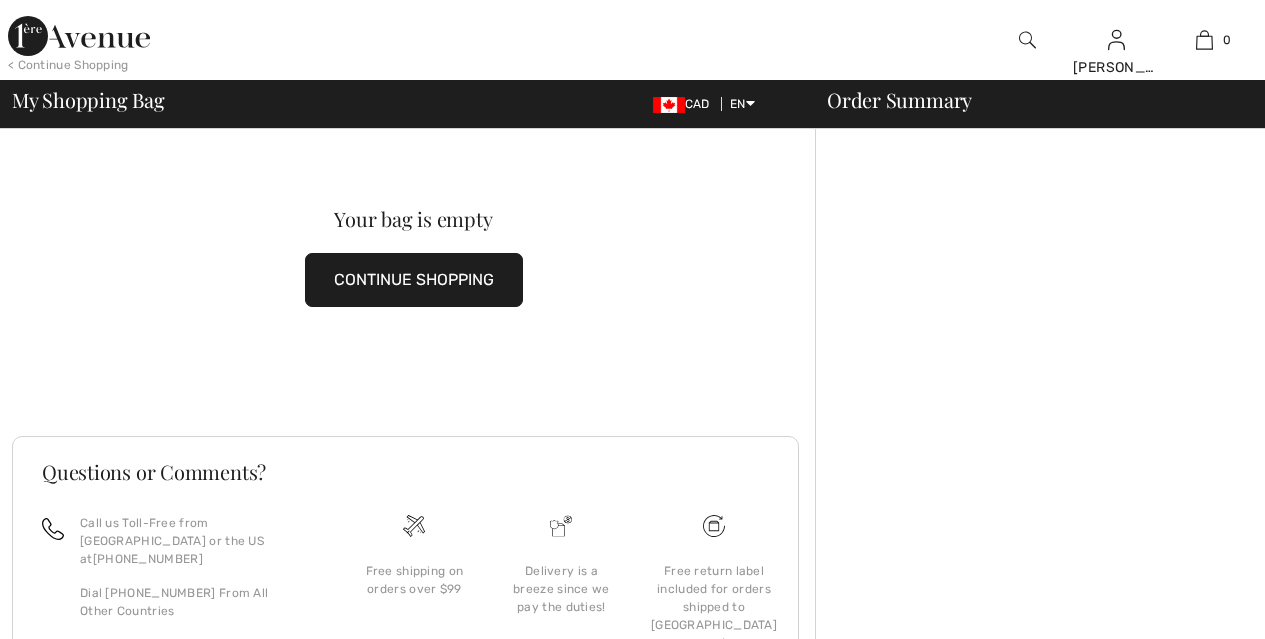 scroll, scrollTop: 0, scrollLeft: 0, axis: both 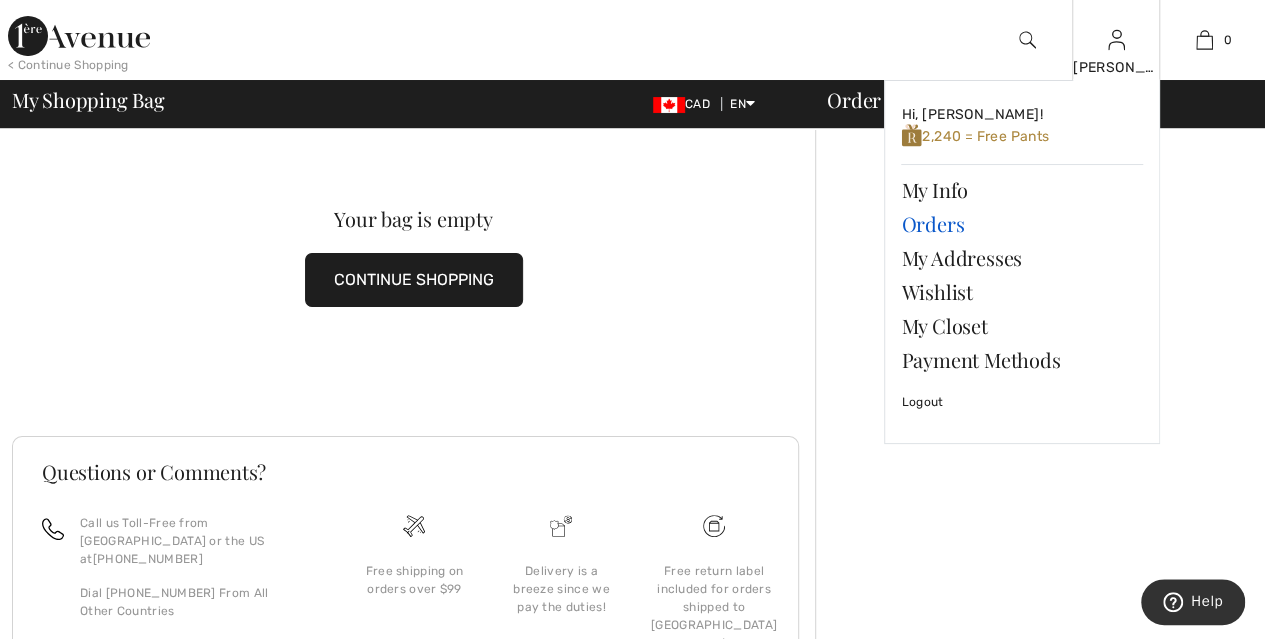click on "Orders" at bounding box center [1022, 224] 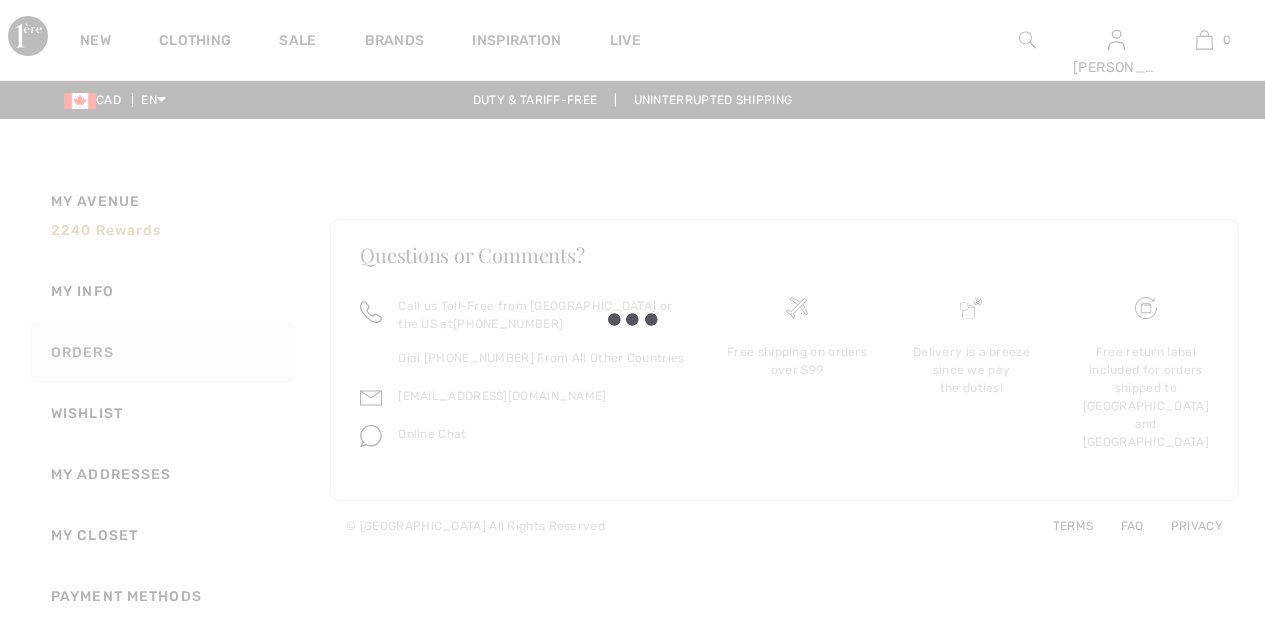 scroll, scrollTop: 0, scrollLeft: 0, axis: both 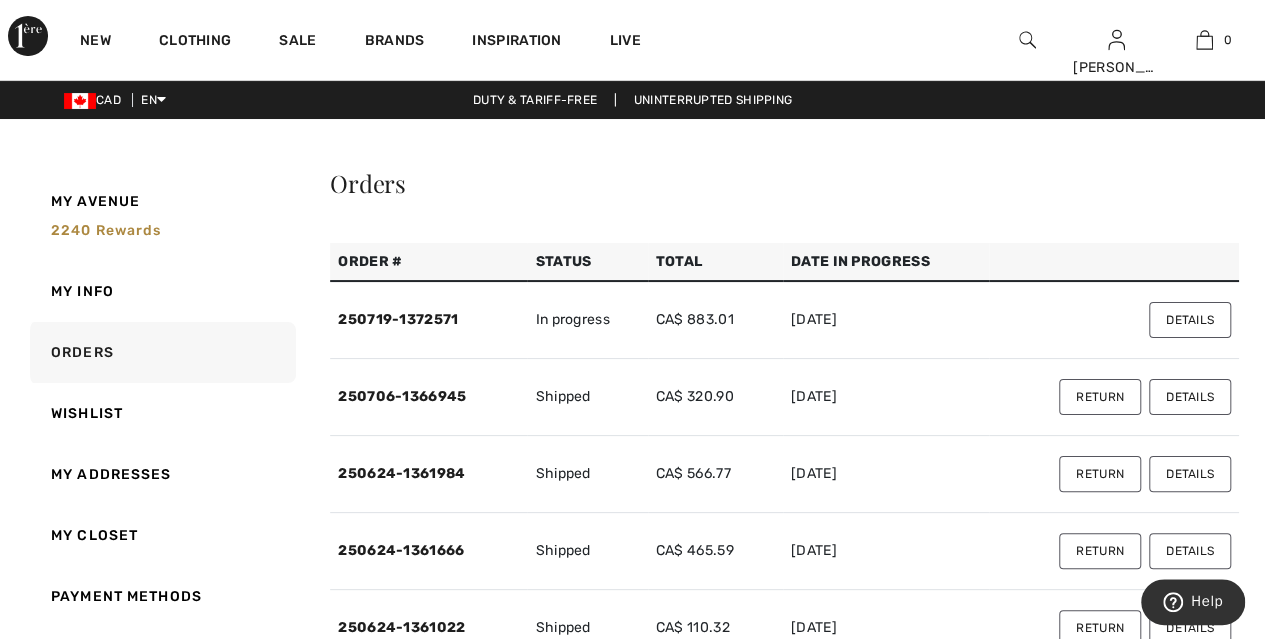 click on "Details" at bounding box center (1190, 474) 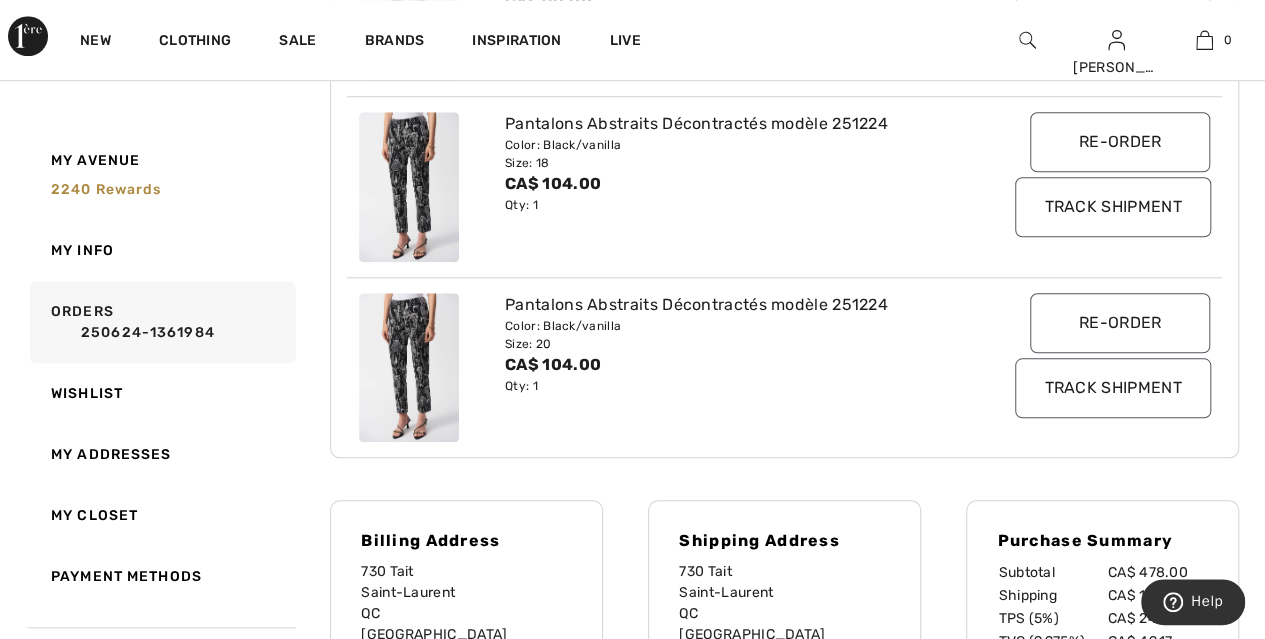 scroll, scrollTop: 908, scrollLeft: 0, axis: vertical 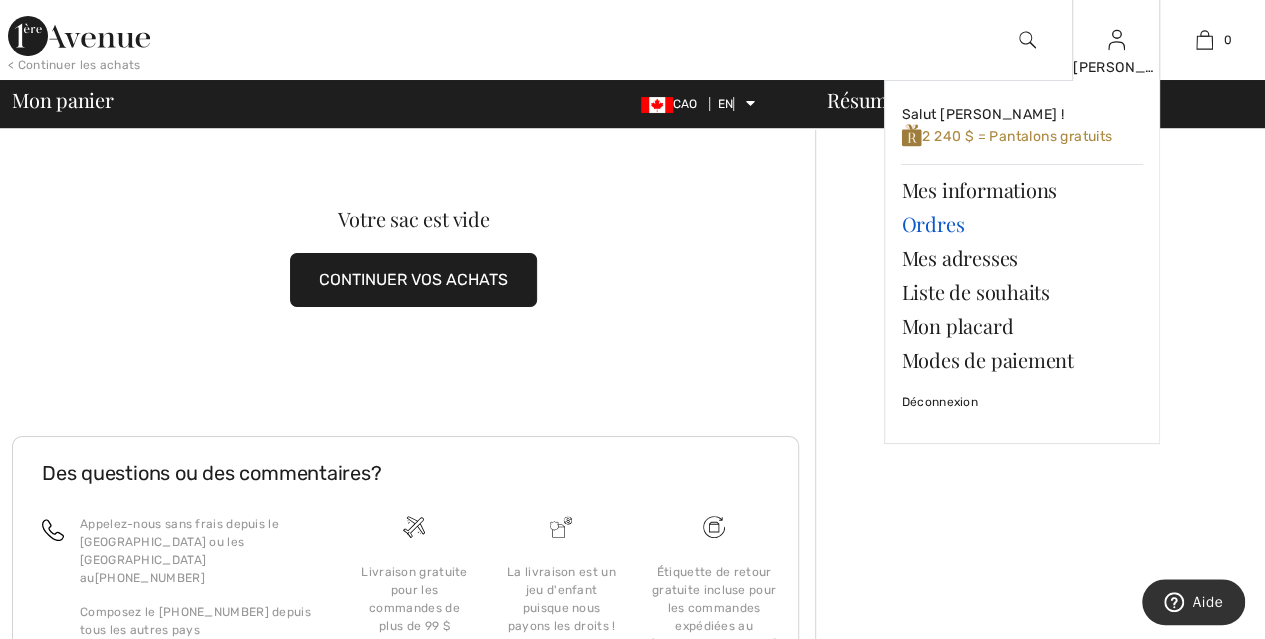 click on "Ordres" at bounding box center [932, 223] 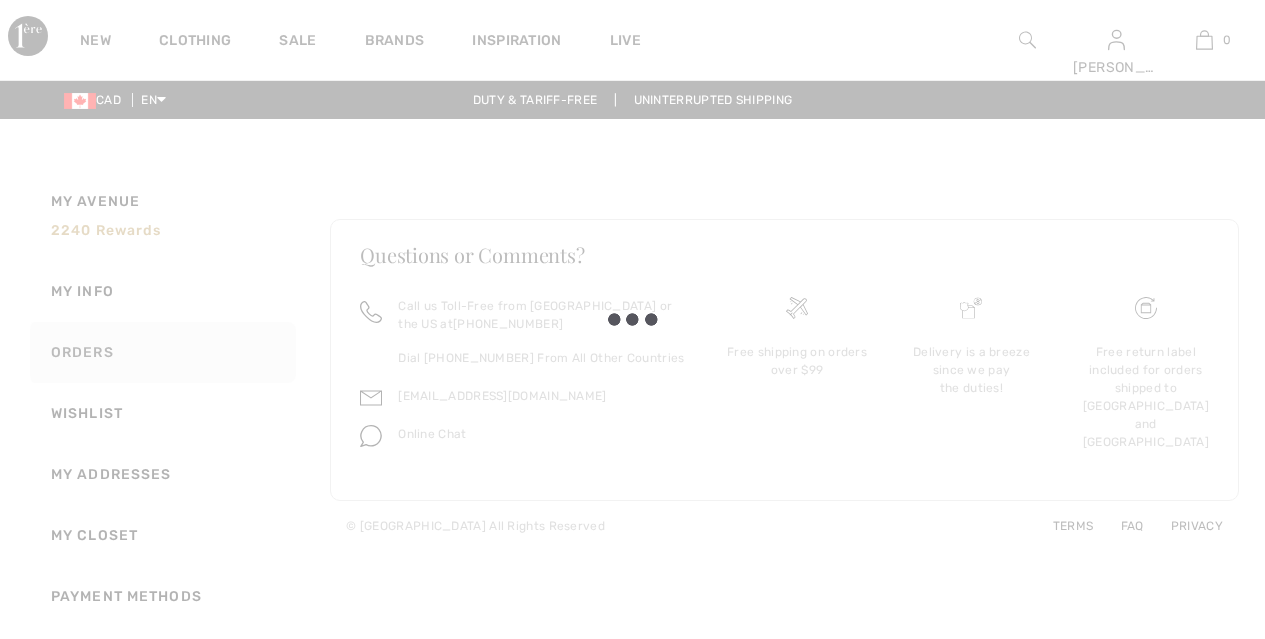scroll, scrollTop: 0, scrollLeft: 0, axis: both 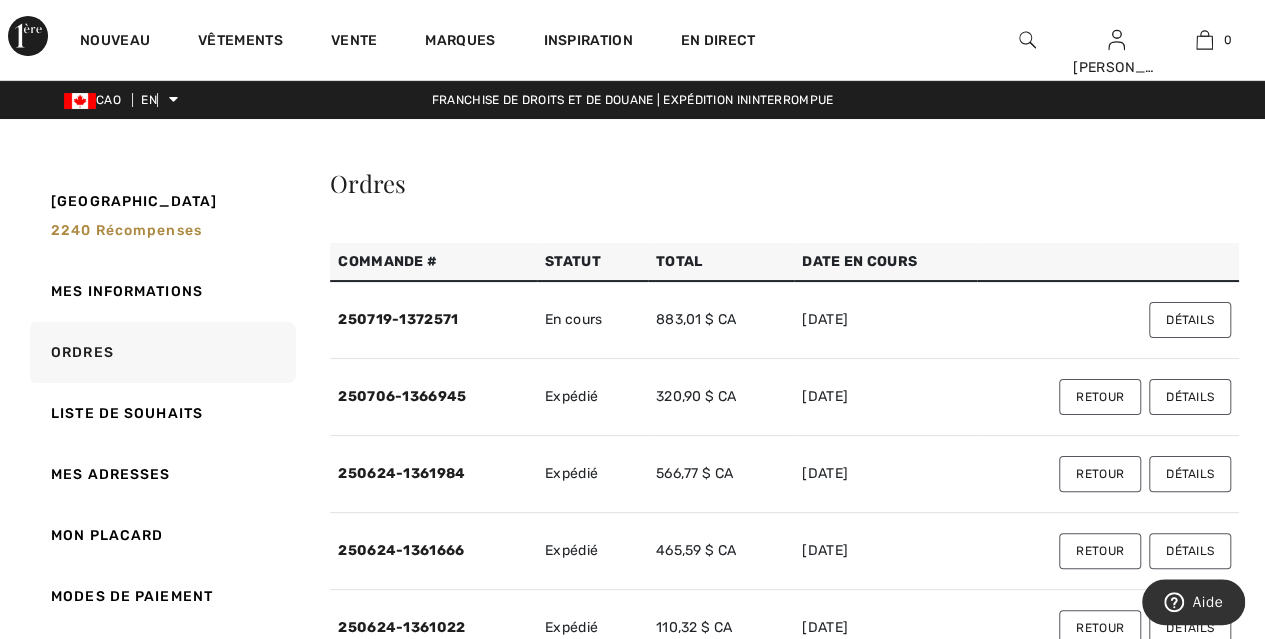click on "Détails" at bounding box center (1190, 320) 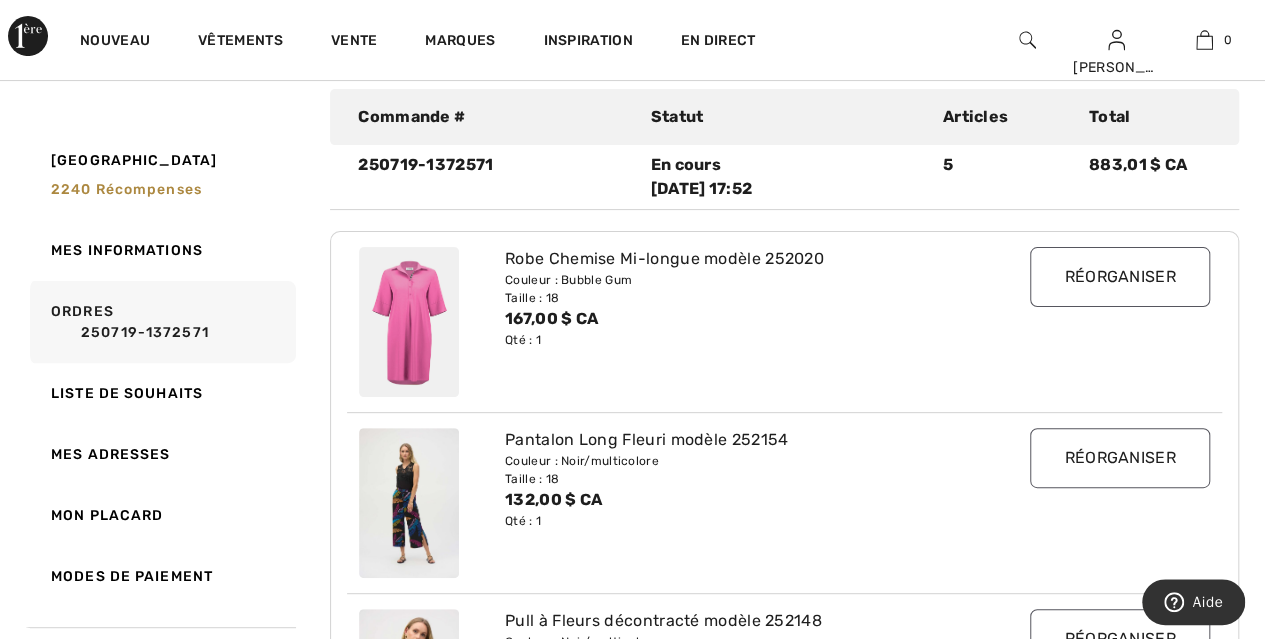 scroll, scrollTop: 175, scrollLeft: 0, axis: vertical 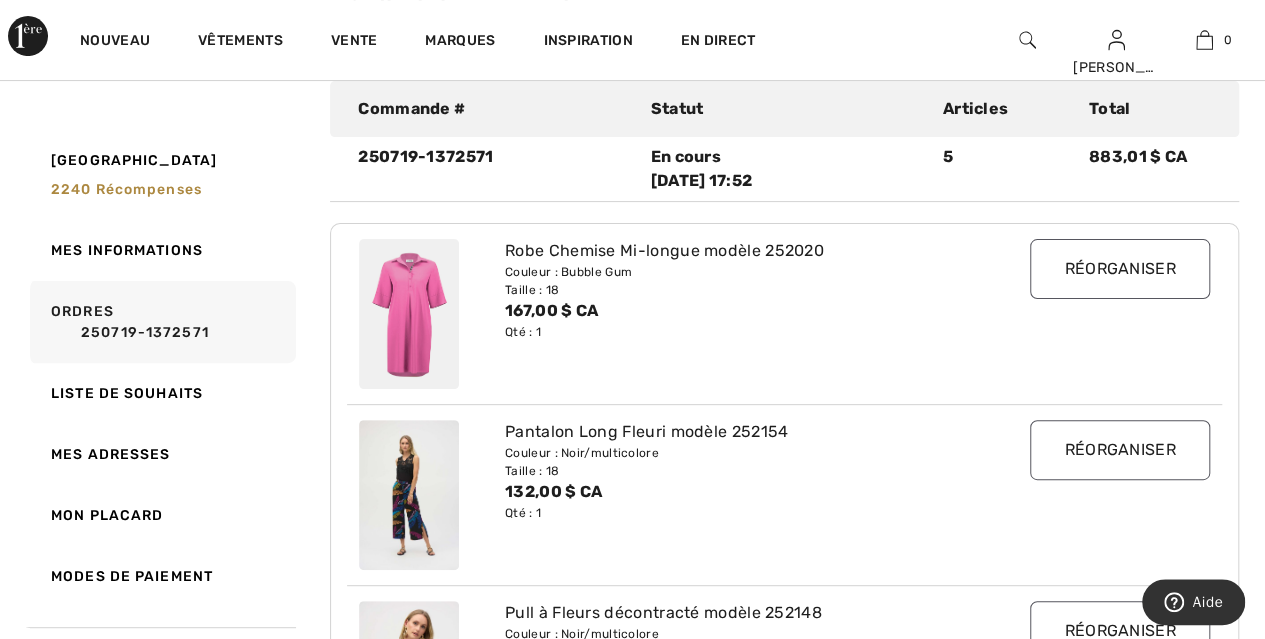 click at bounding box center (409, 314) 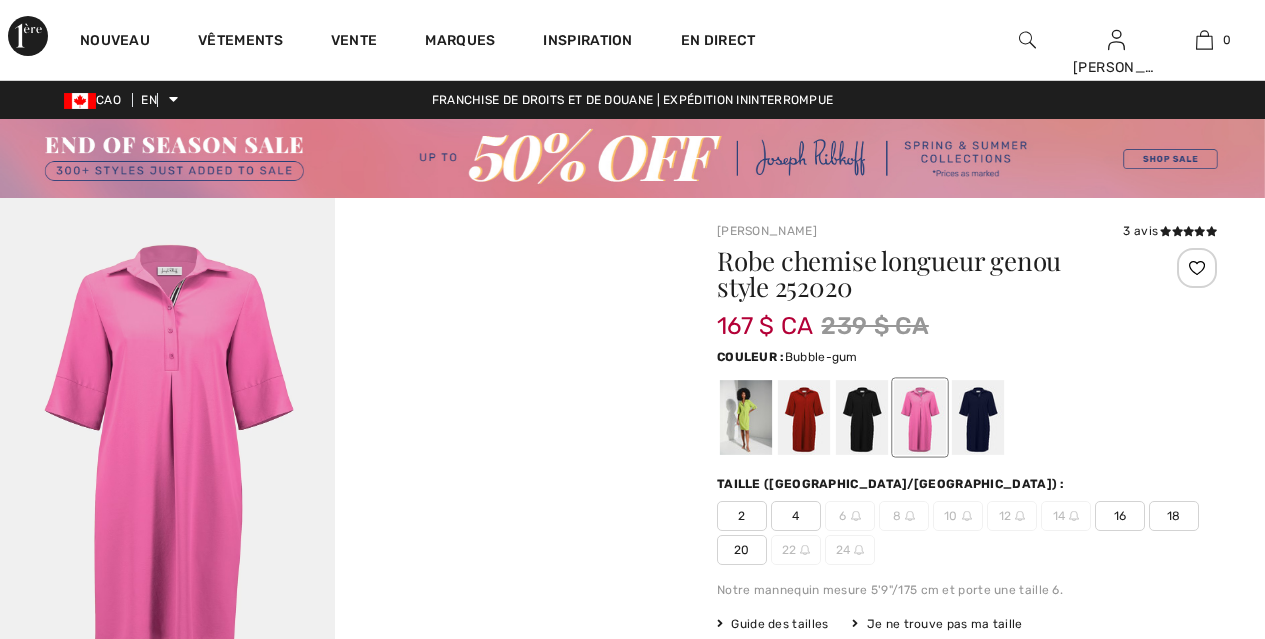 scroll, scrollTop: 0, scrollLeft: 0, axis: both 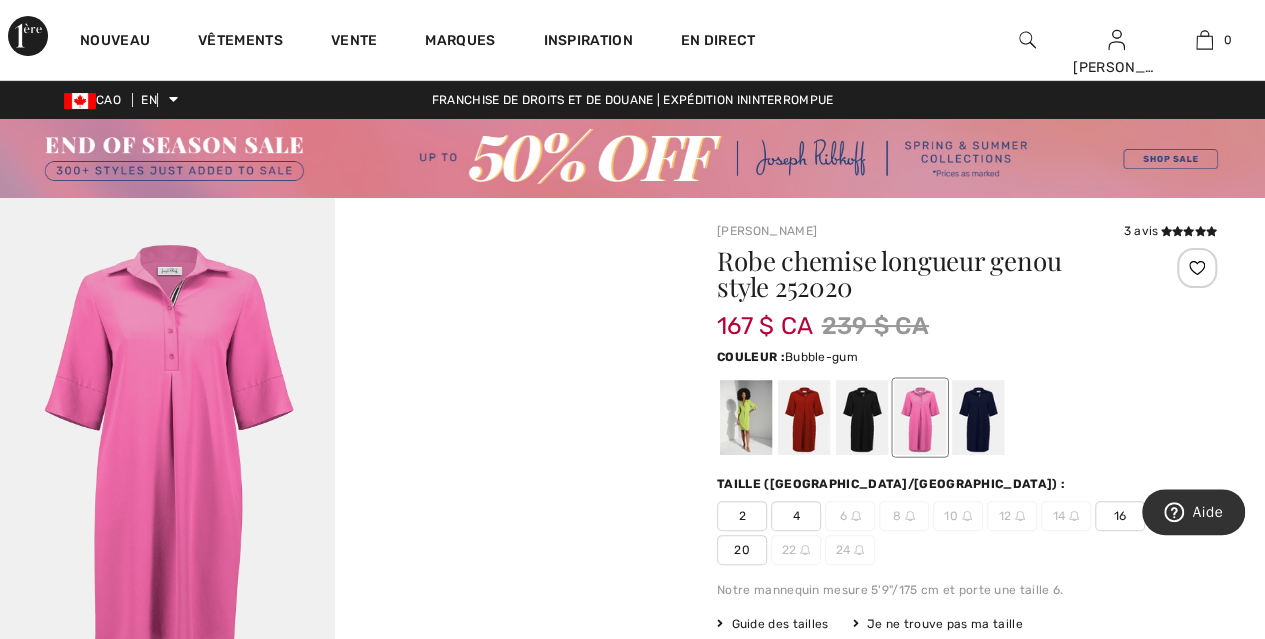 click on "20" at bounding box center [742, 550] 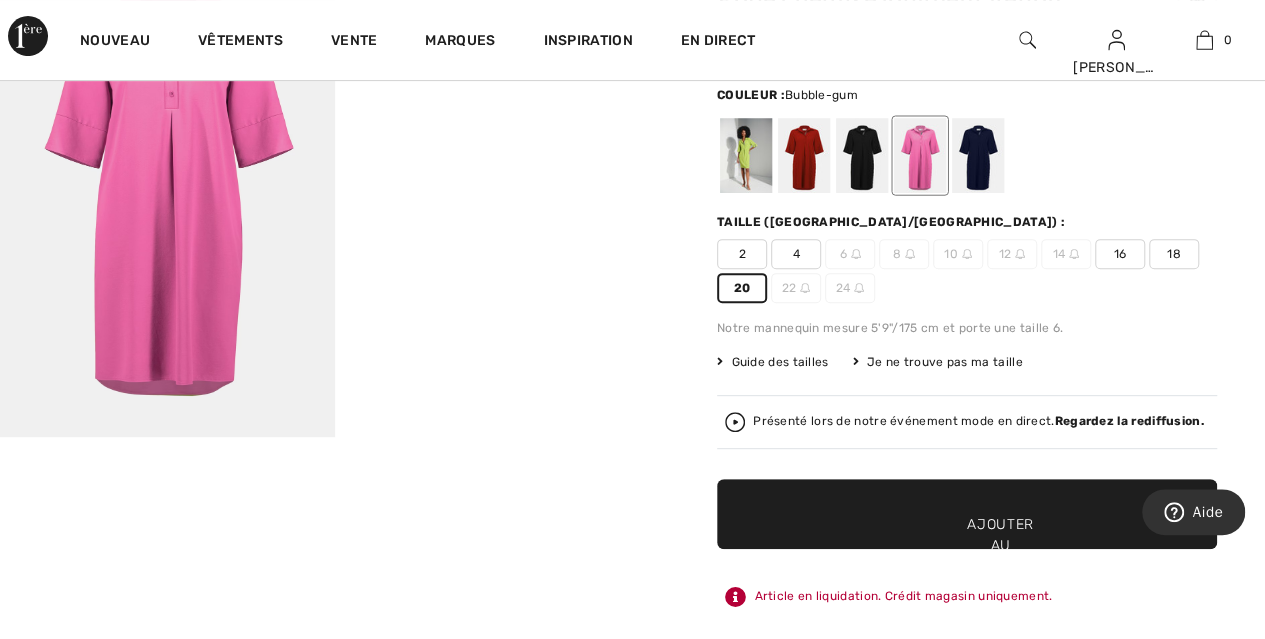 scroll, scrollTop: 285, scrollLeft: 0, axis: vertical 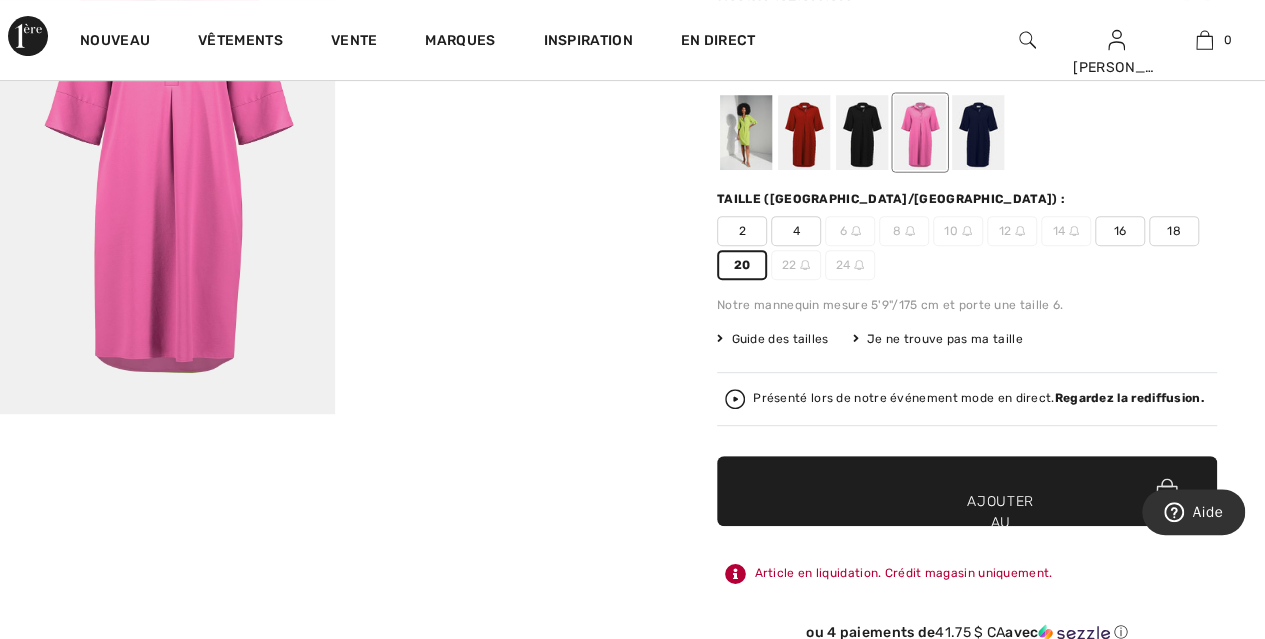 click on "✔ Ajouté au panier
Ajouter au panier" at bounding box center [967, 491] 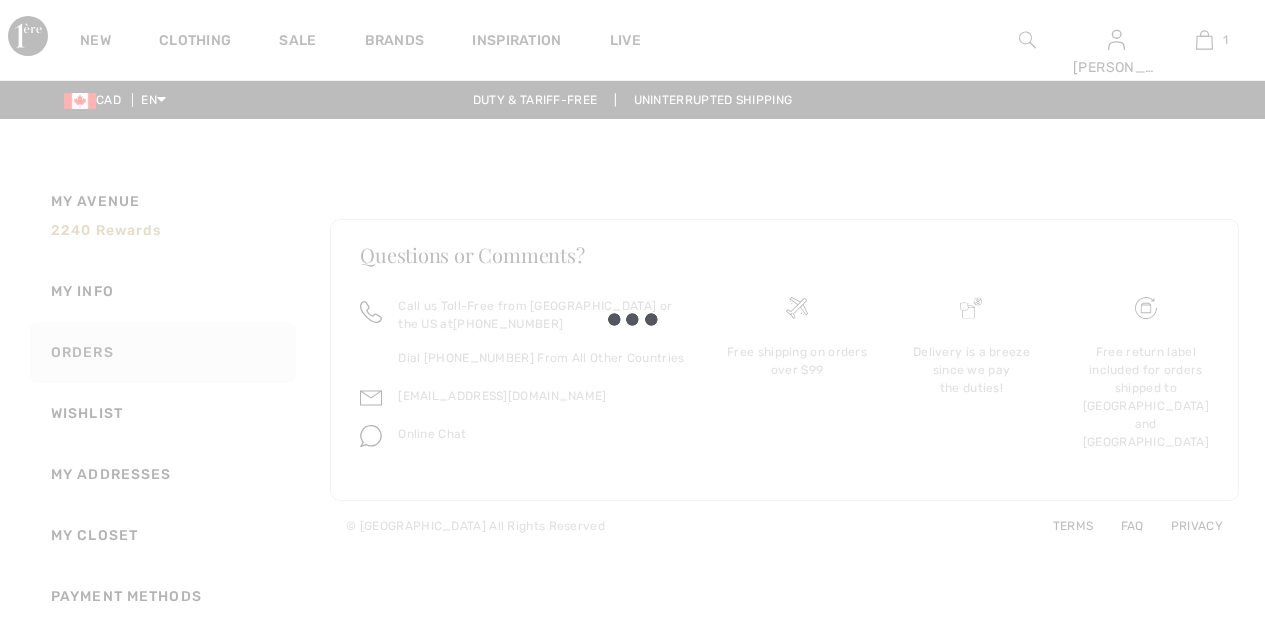 scroll, scrollTop: 69, scrollLeft: 0, axis: vertical 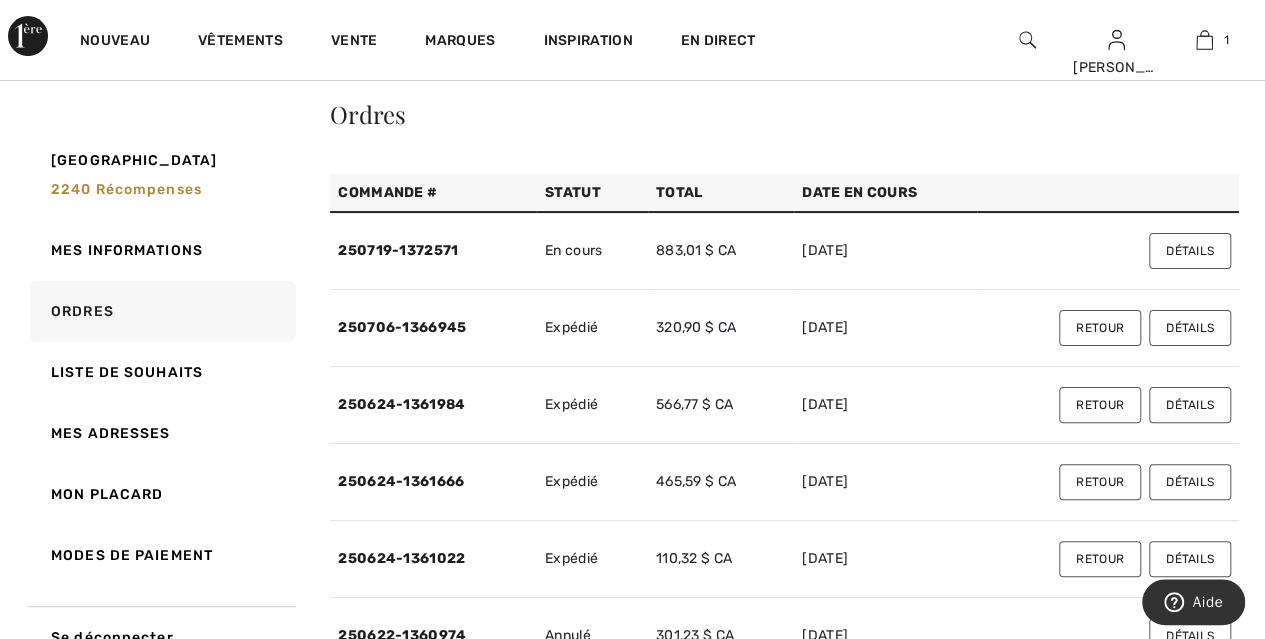 click on "Détails" at bounding box center (1190, 251) 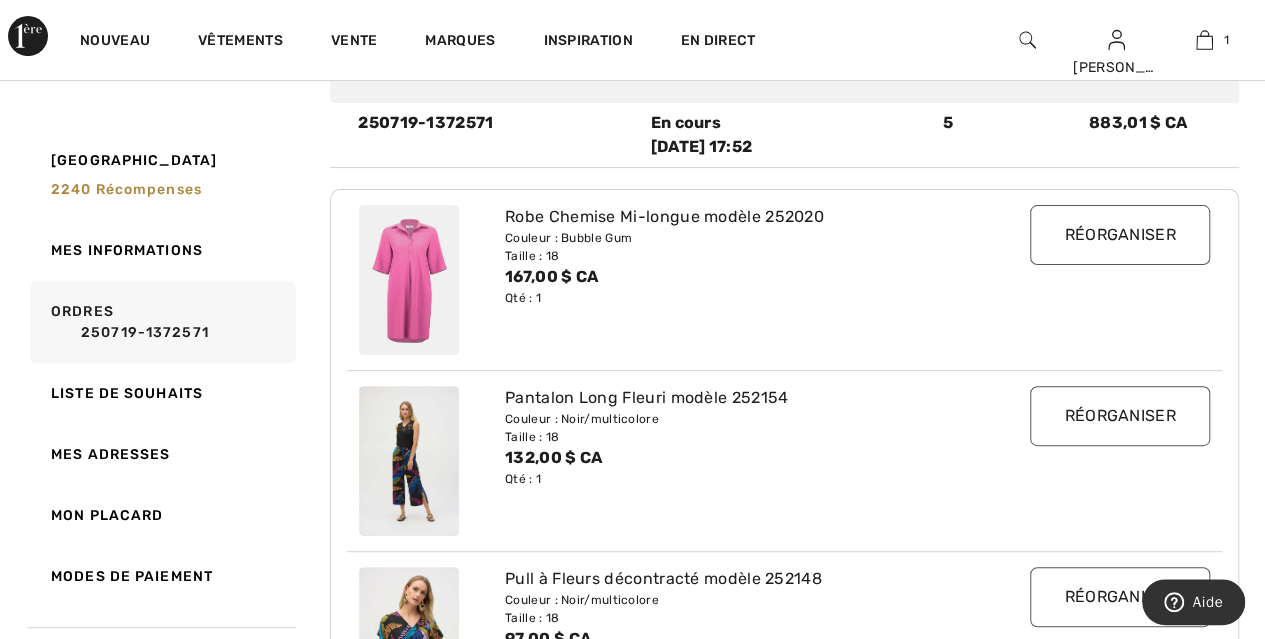scroll, scrollTop: 56, scrollLeft: 0, axis: vertical 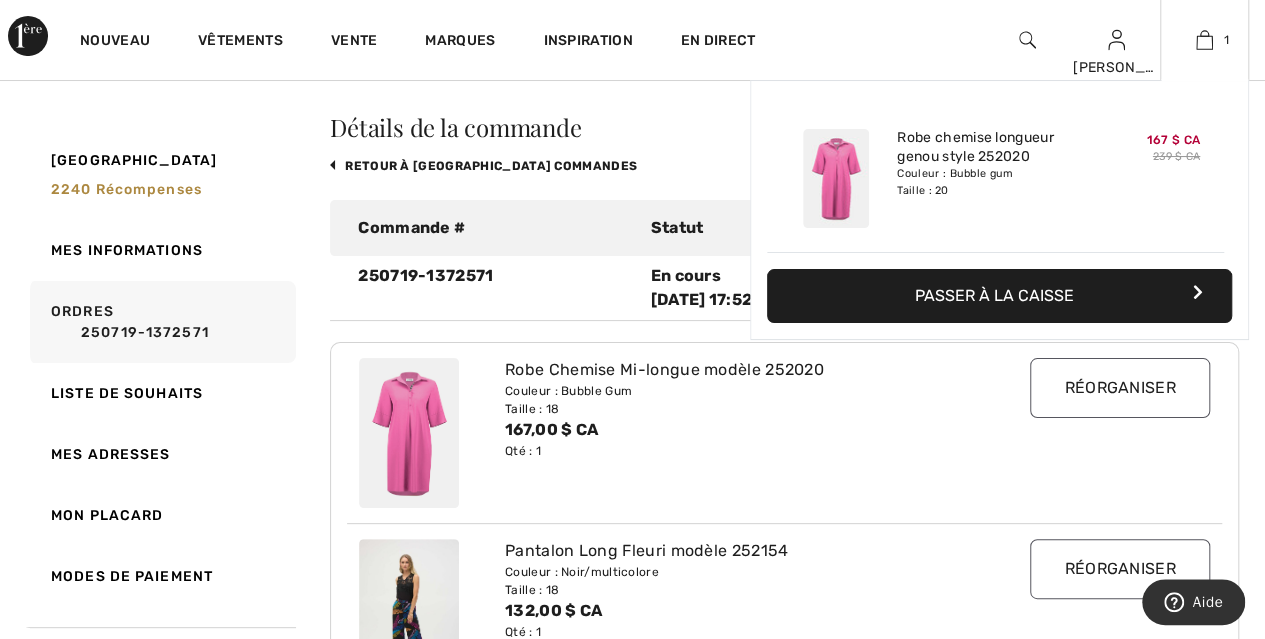 click on "Passer à la caisse" at bounding box center [994, 295] 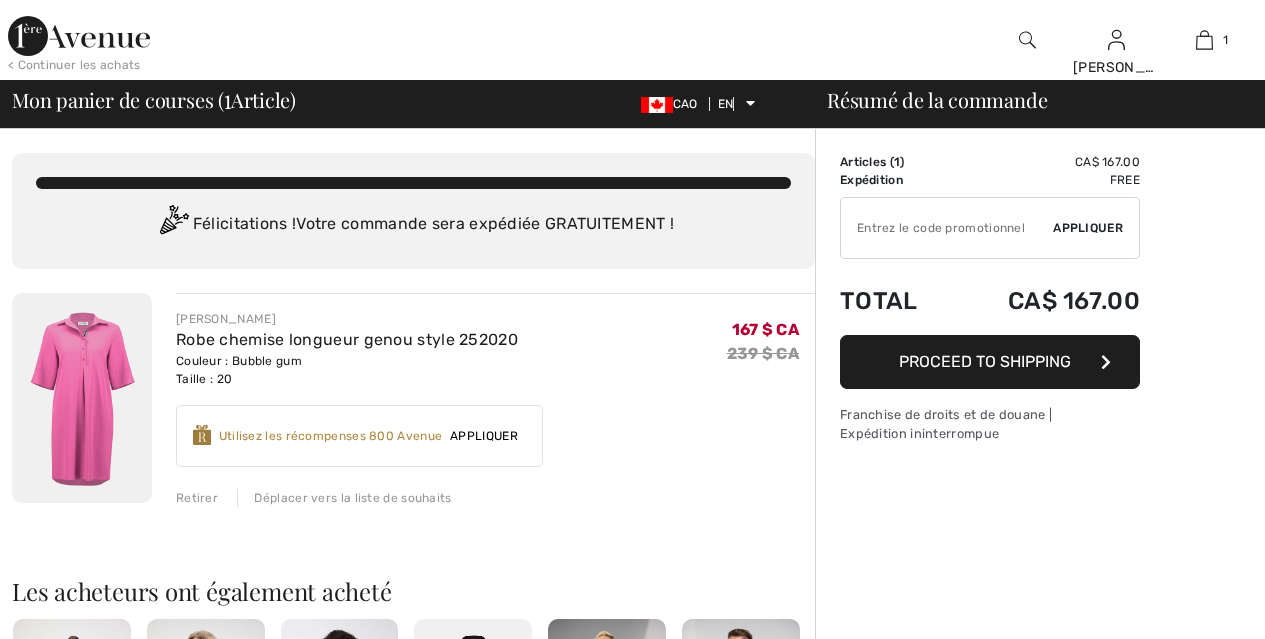 scroll, scrollTop: 0, scrollLeft: 0, axis: both 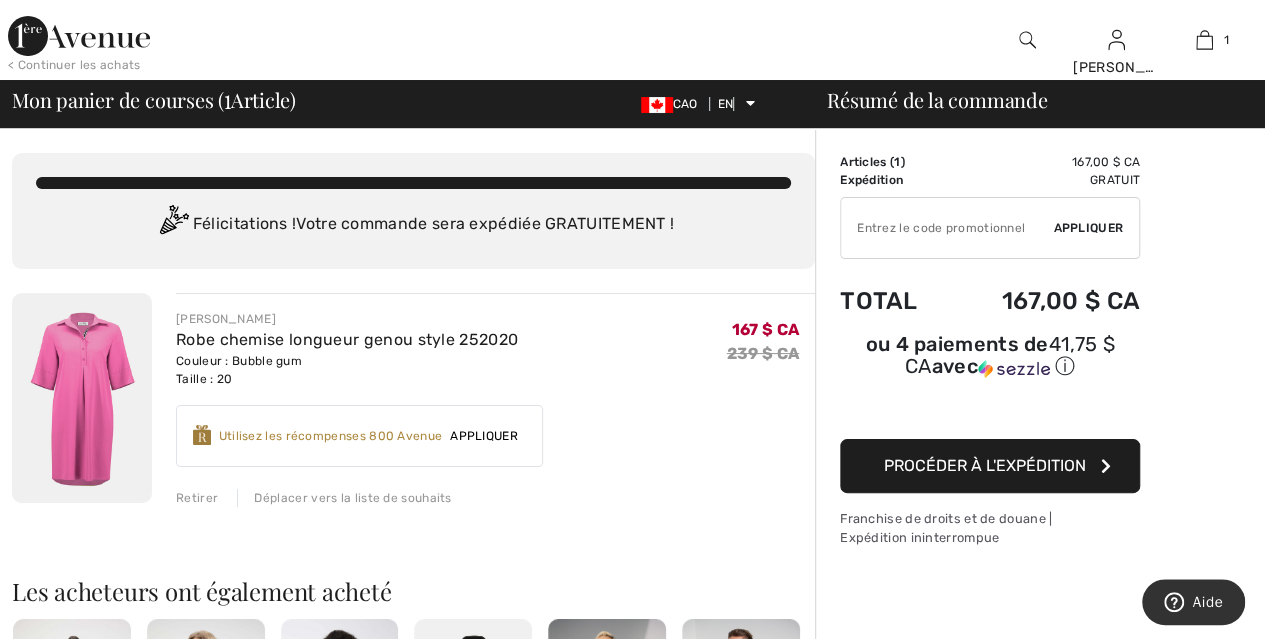 click on "Procéder à l'expédition" at bounding box center [985, 465] 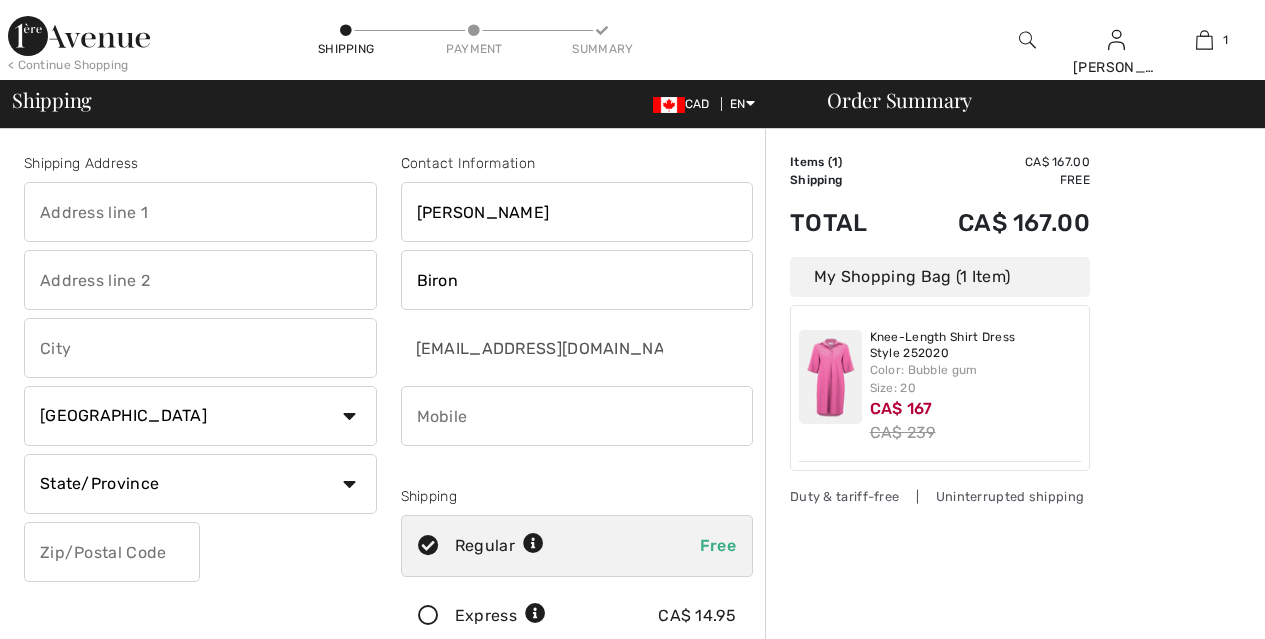 scroll, scrollTop: 0, scrollLeft: 0, axis: both 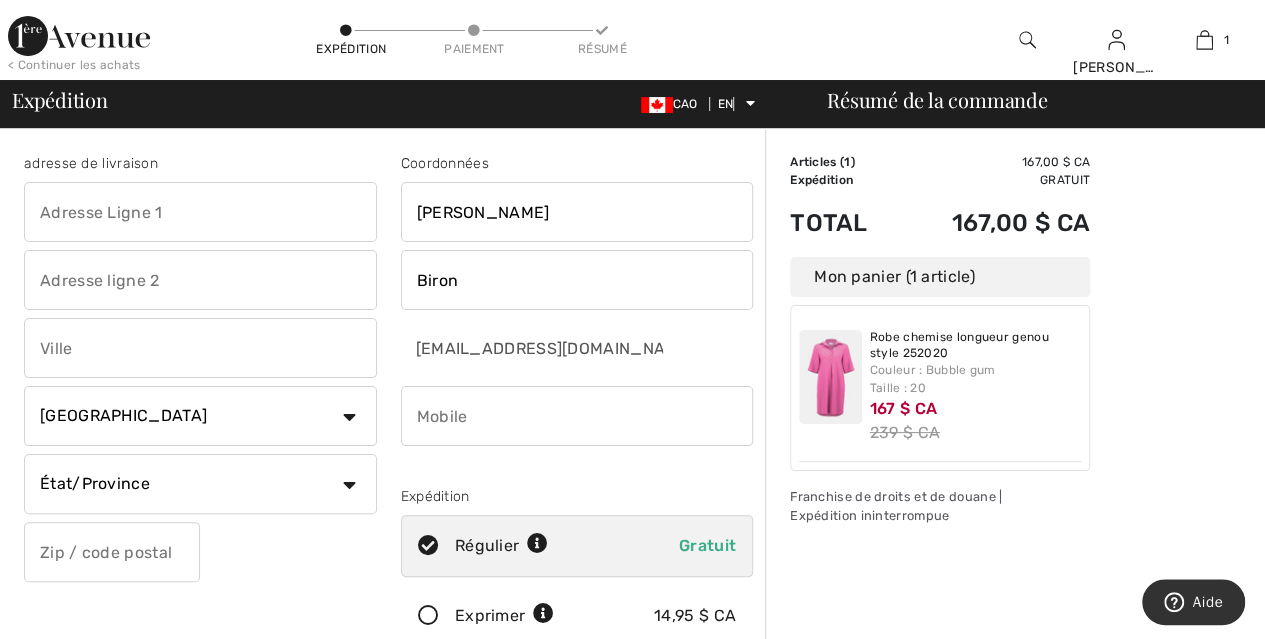 click at bounding box center (200, 212) 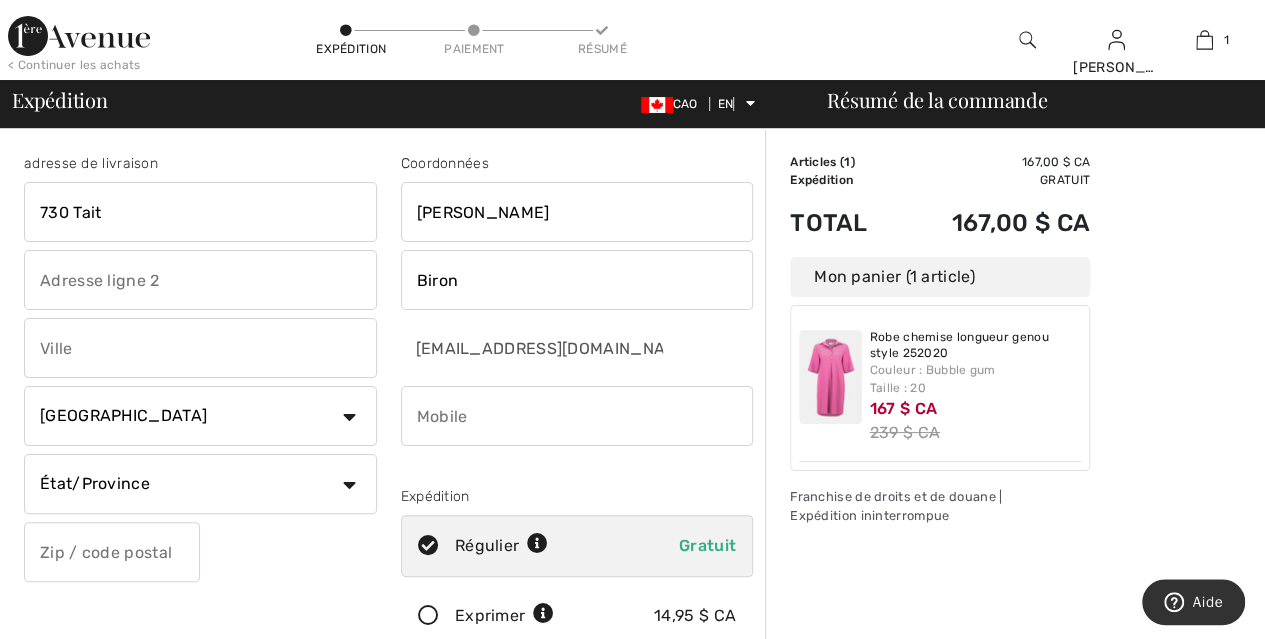 type on "Saint-Laurent" 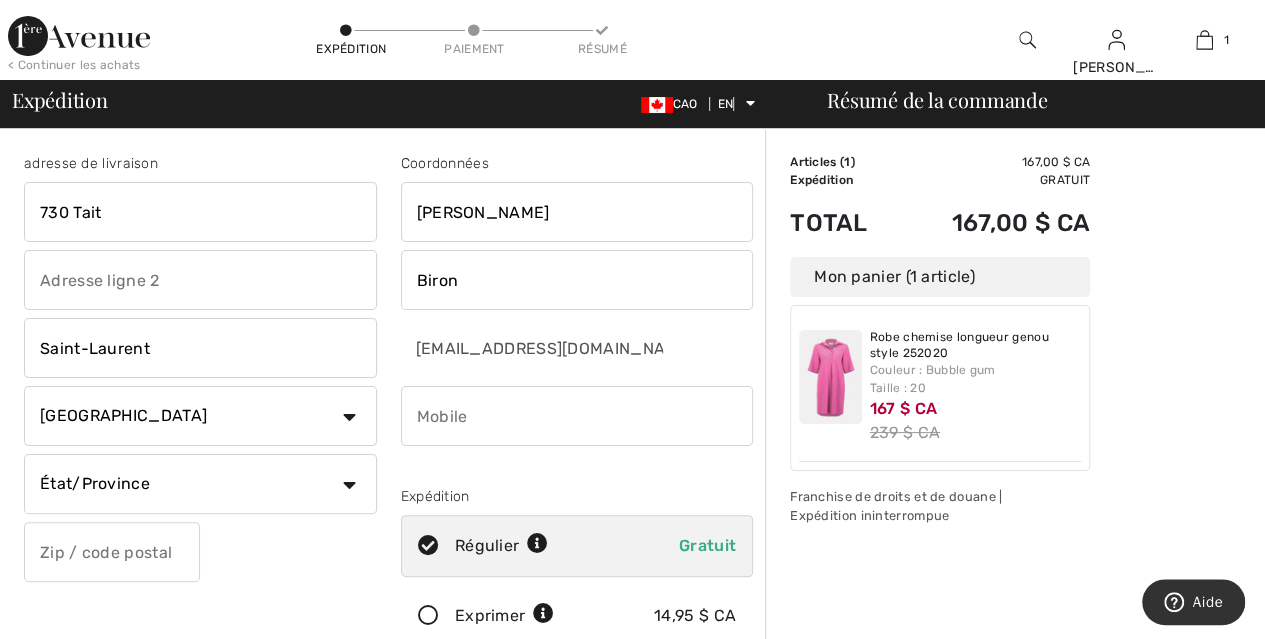 select on "QC" 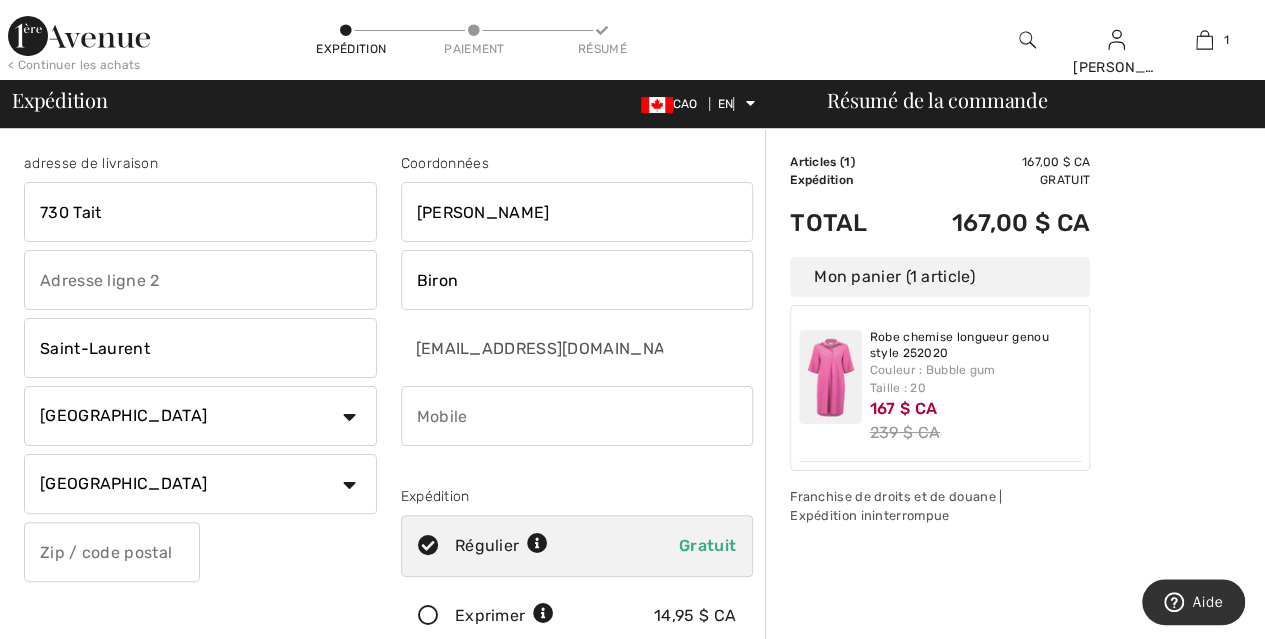 type on "H4M2K9" 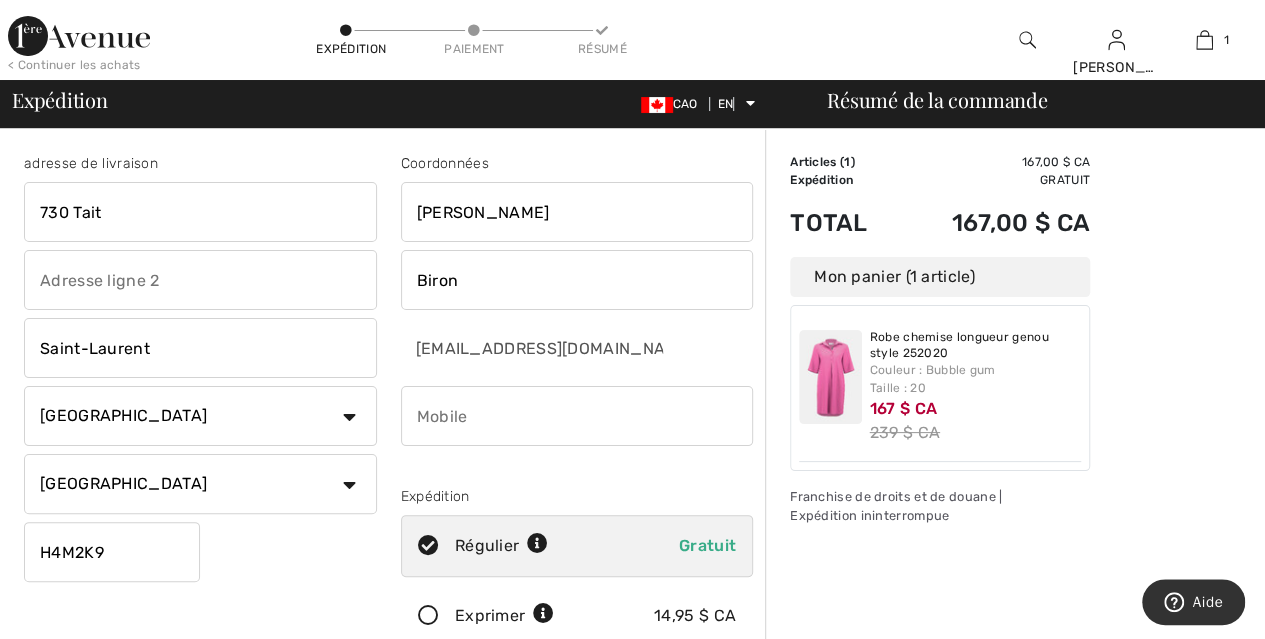 type on "5142442078" 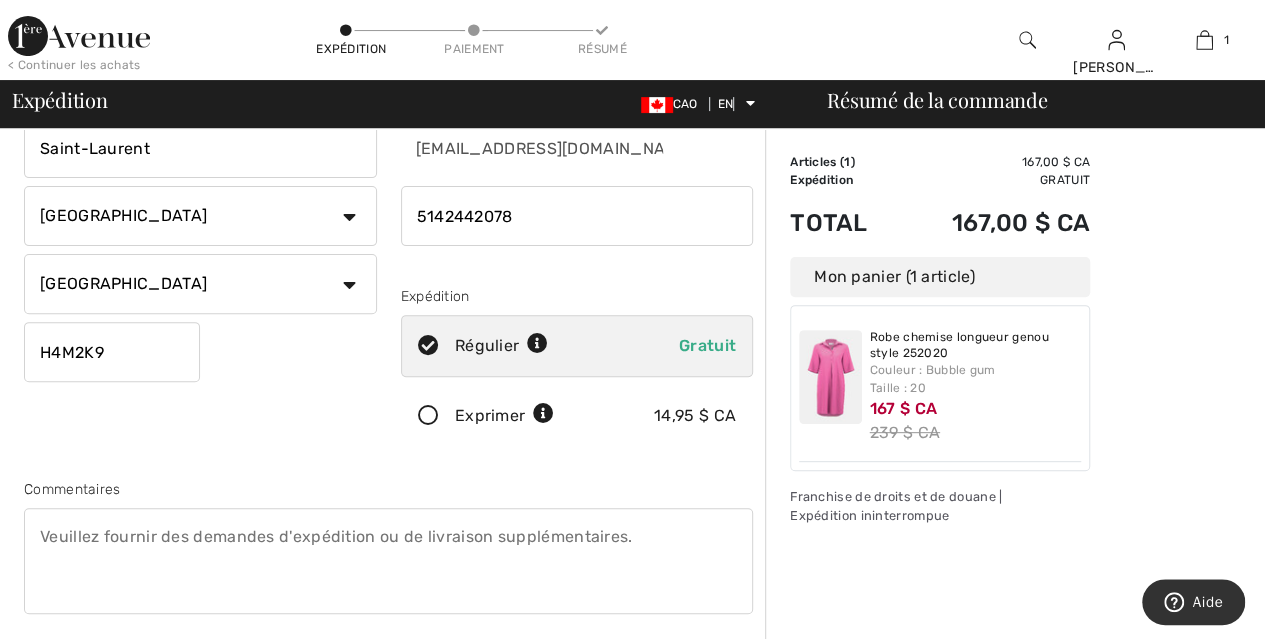scroll, scrollTop: 259, scrollLeft: 0, axis: vertical 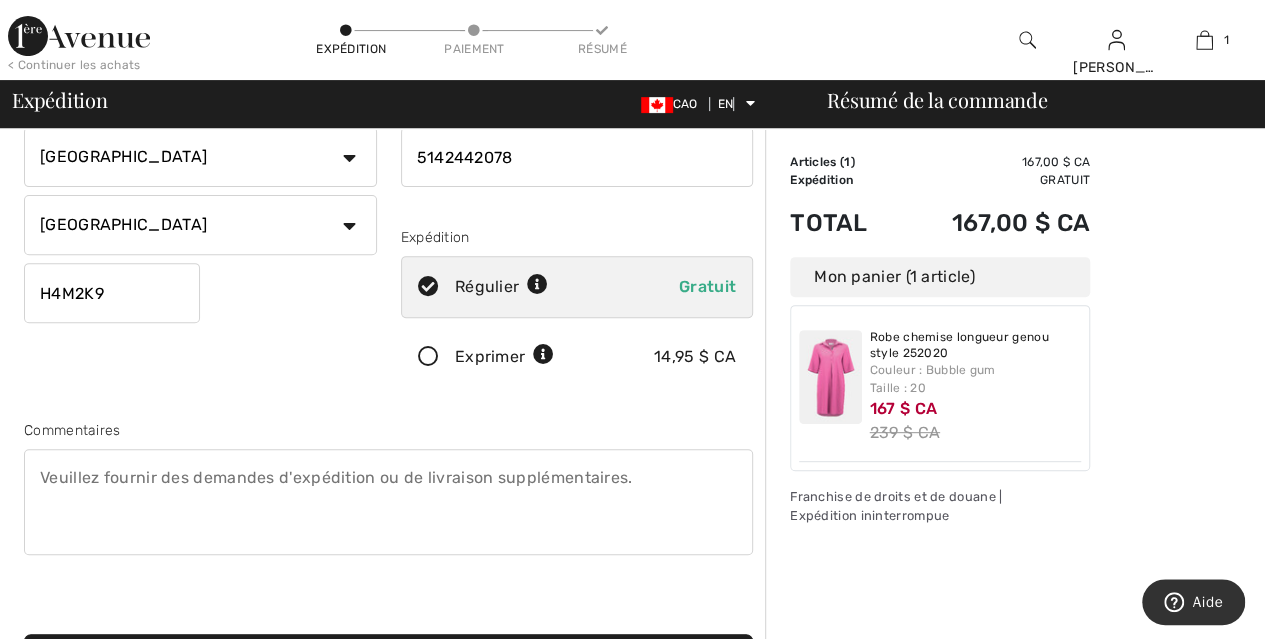 click at bounding box center (388, 502) 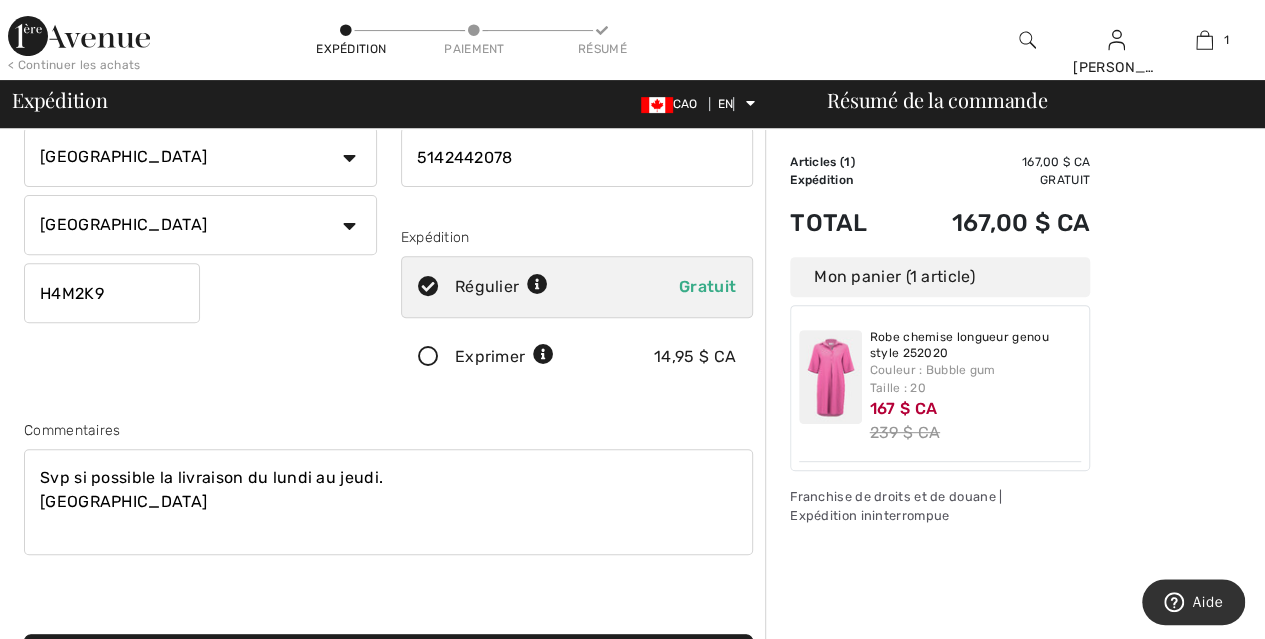 click on "Svp si possible la livraison du lundi au jeudi.
Merci" at bounding box center (388, 502) 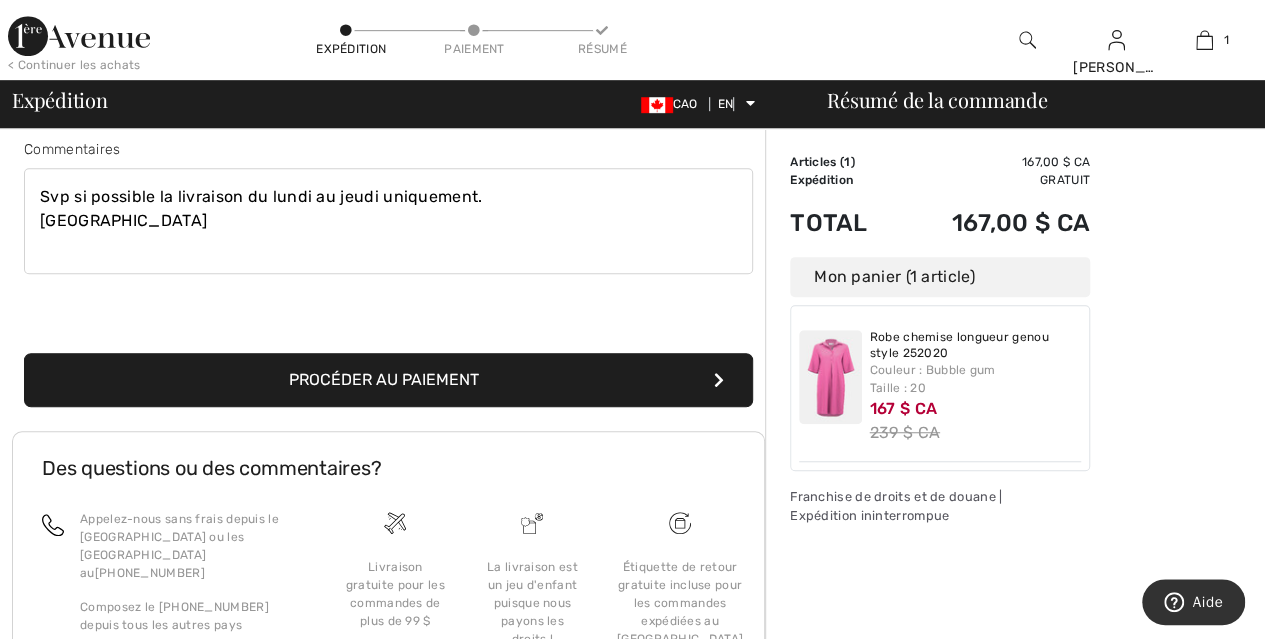scroll, scrollTop: 610, scrollLeft: 0, axis: vertical 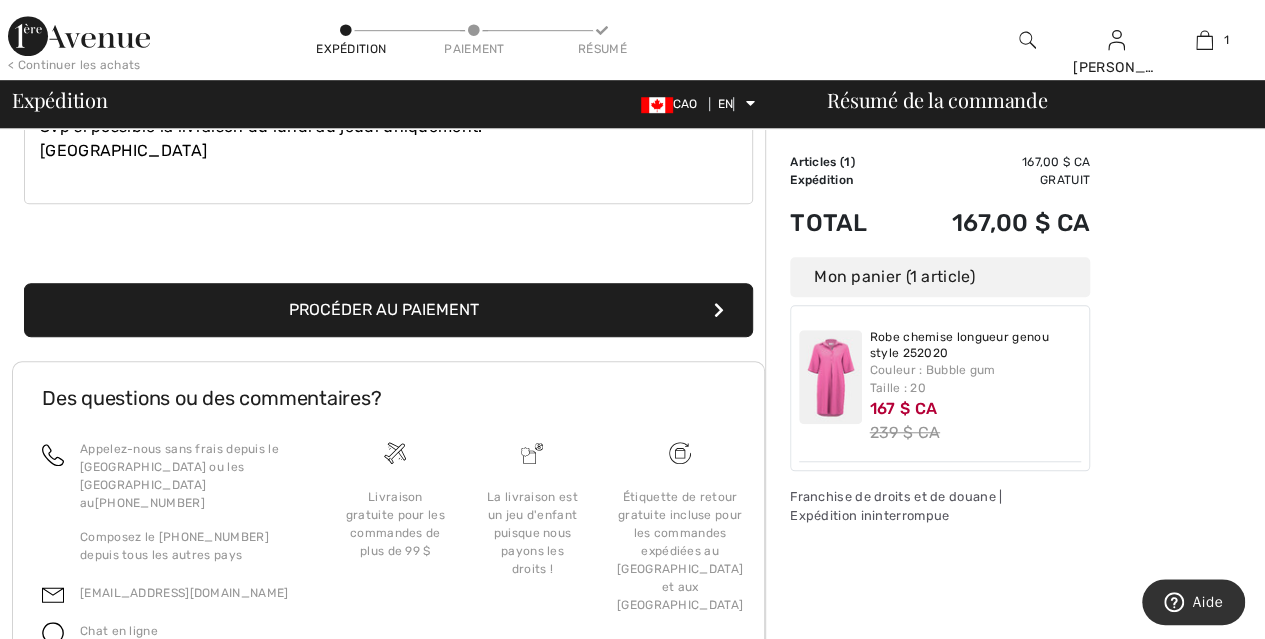 type on "Svp si possible la livraison du lundi au jeudi uniquement.
Merci" 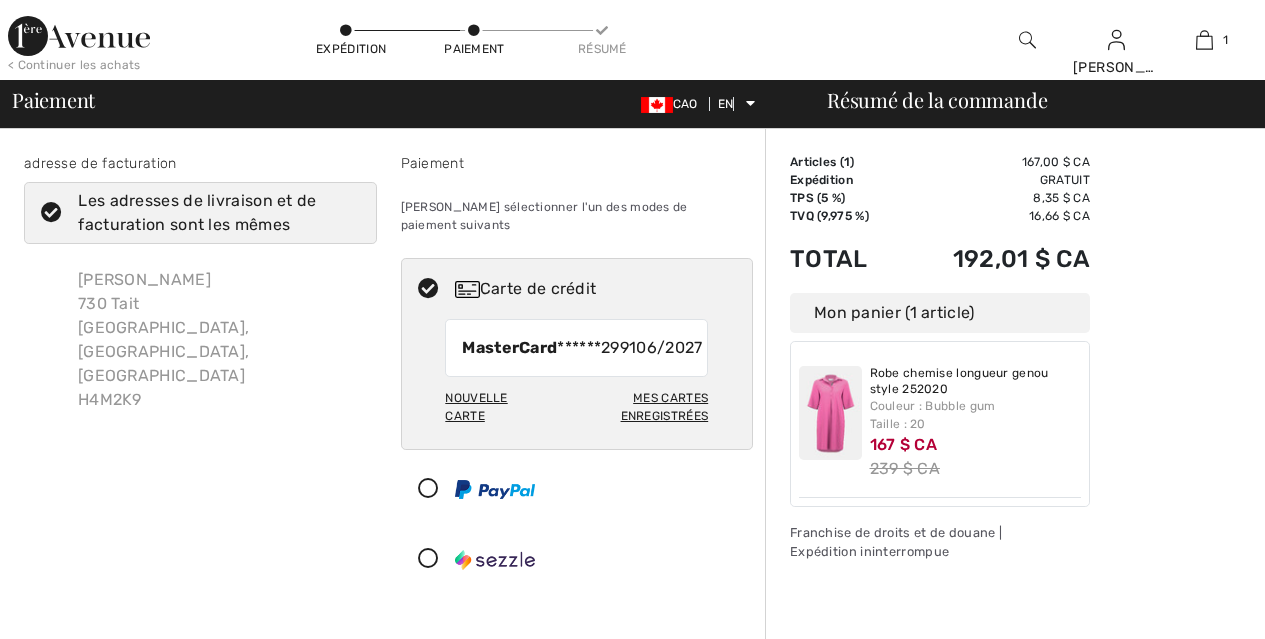 scroll, scrollTop: 0, scrollLeft: 0, axis: both 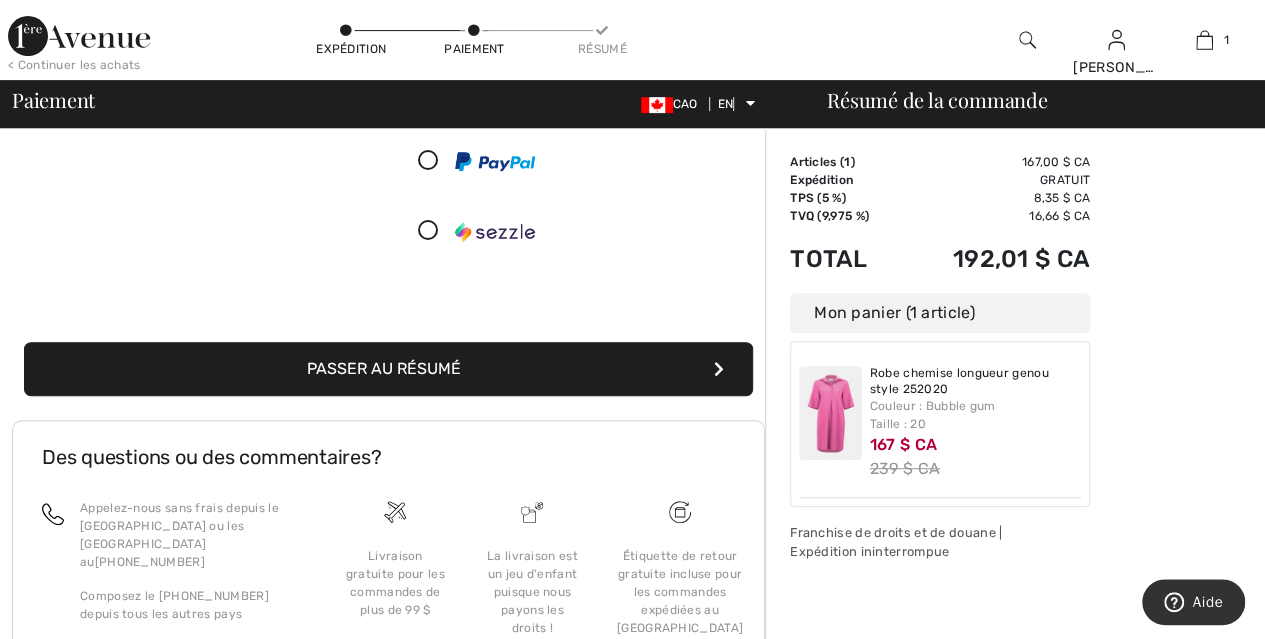click on "Passer au résumé" at bounding box center (384, 368) 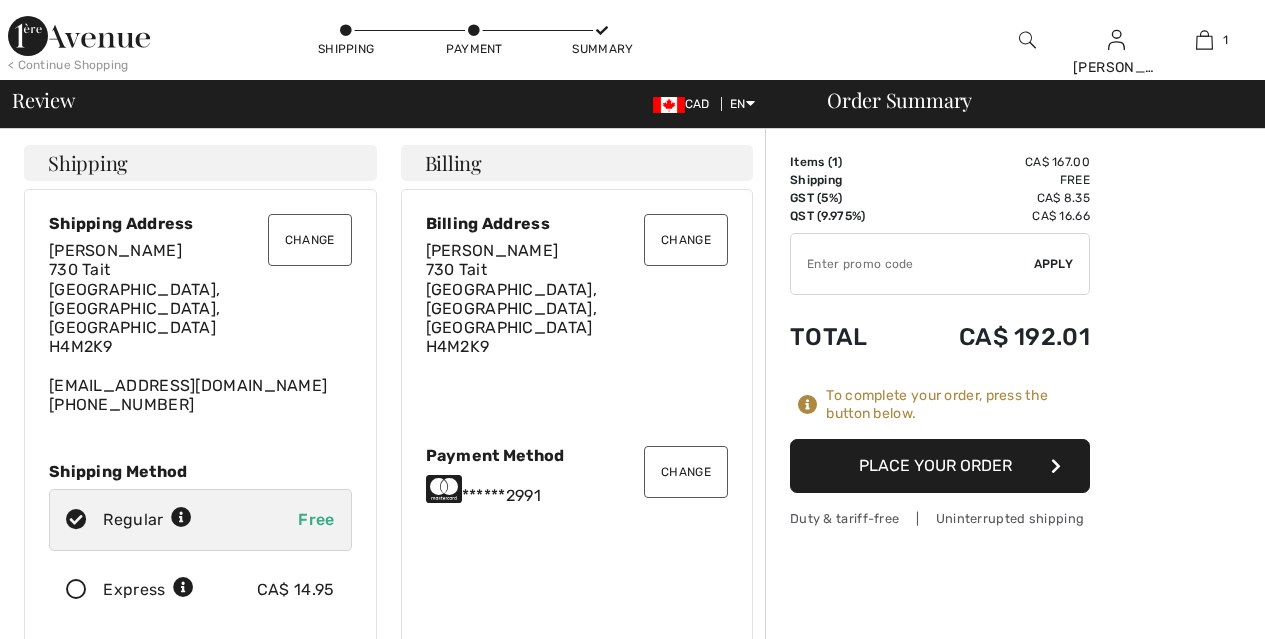 scroll, scrollTop: 0, scrollLeft: 0, axis: both 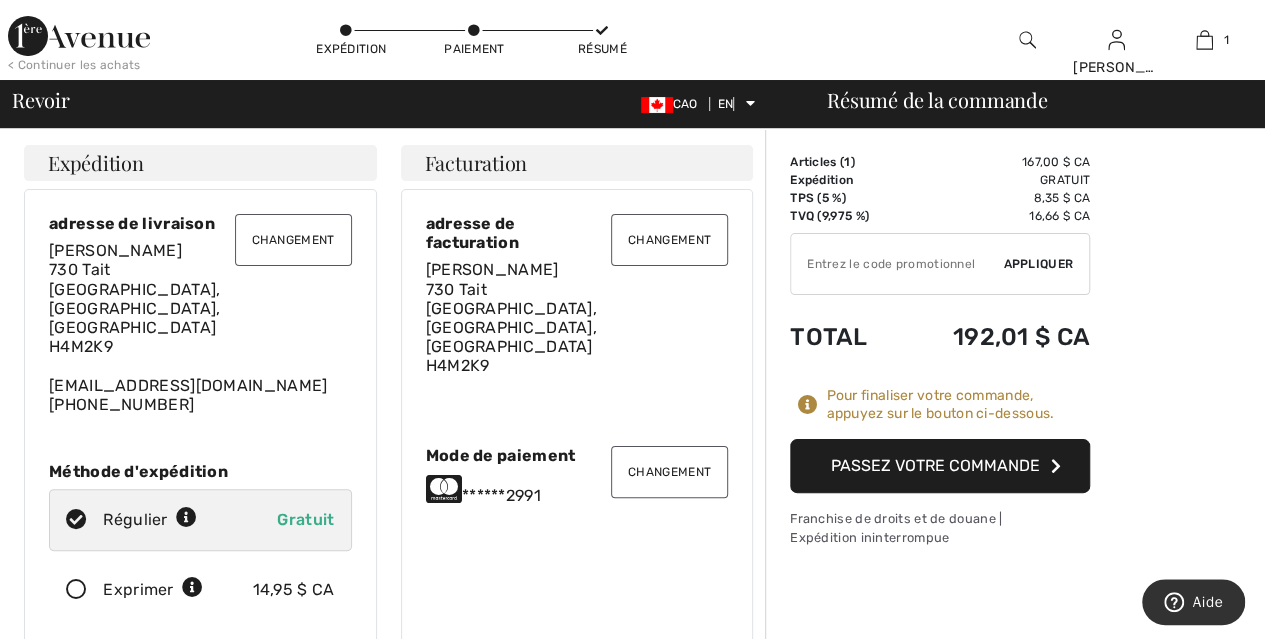 click on "Passez votre commande" at bounding box center (935, 465) 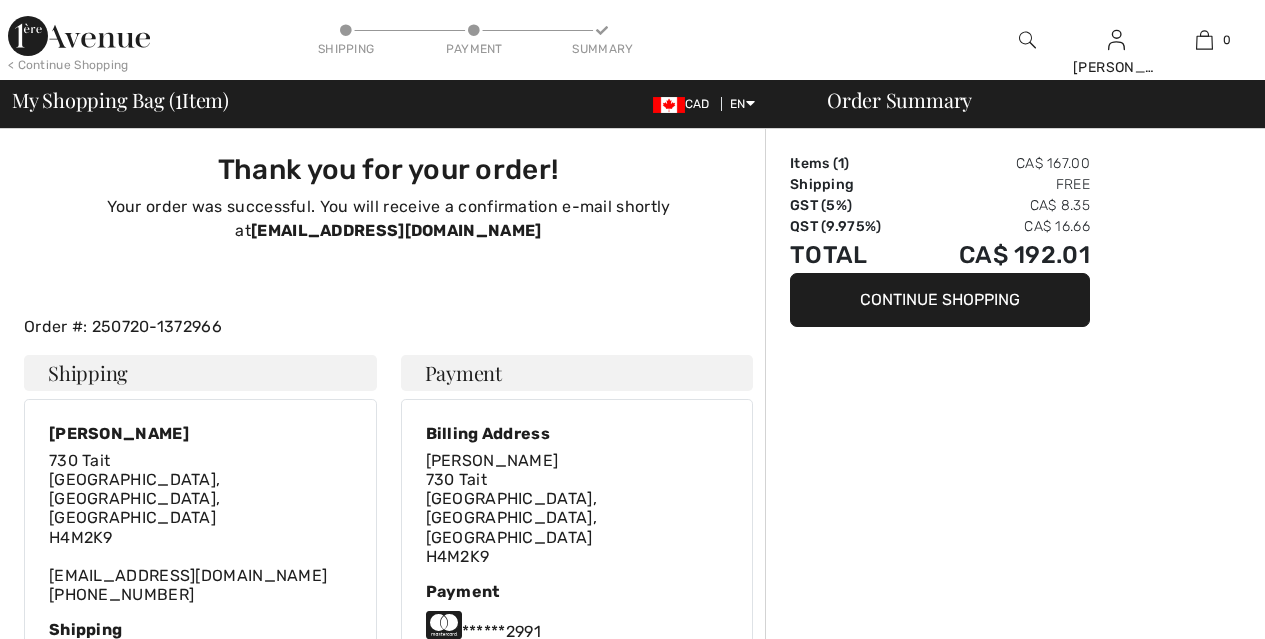 scroll, scrollTop: 0, scrollLeft: 0, axis: both 